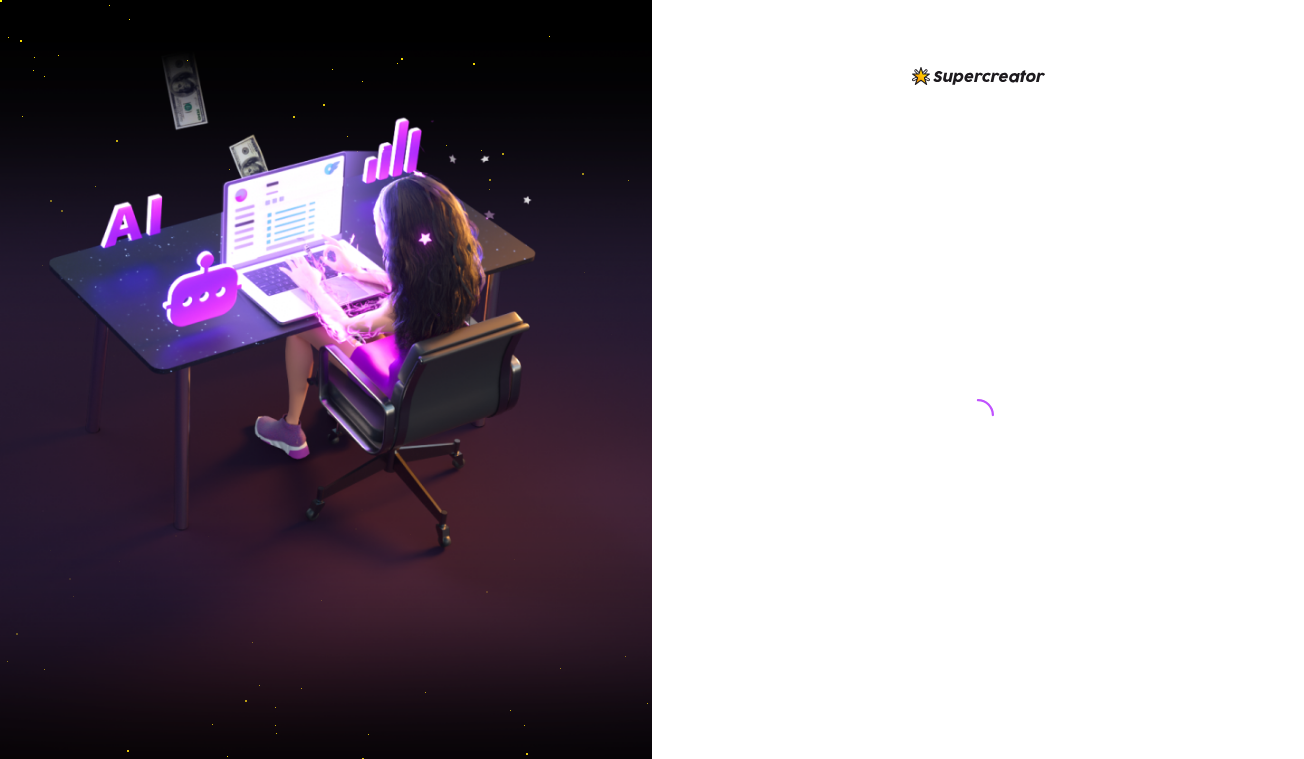 scroll, scrollTop: 0, scrollLeft: 0, axis: both 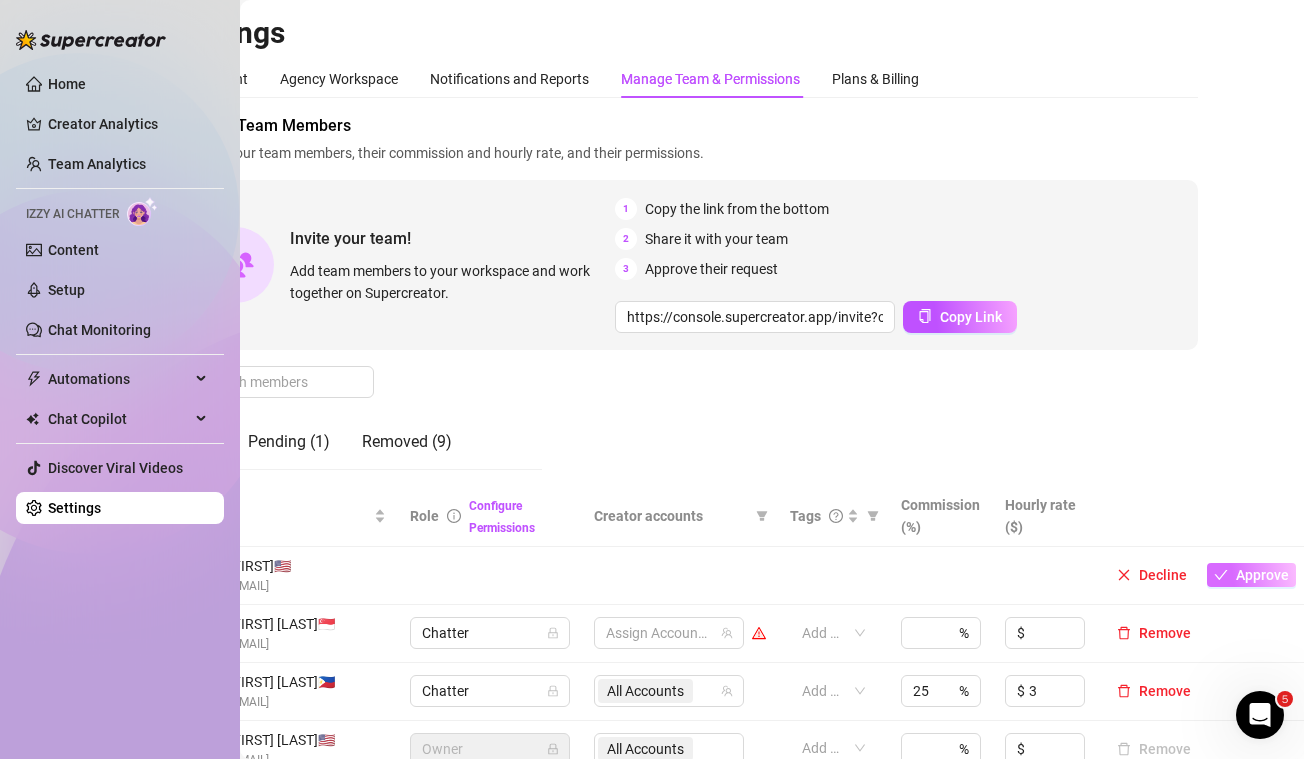 click on "Approve" at bounding box center (1262, 575) 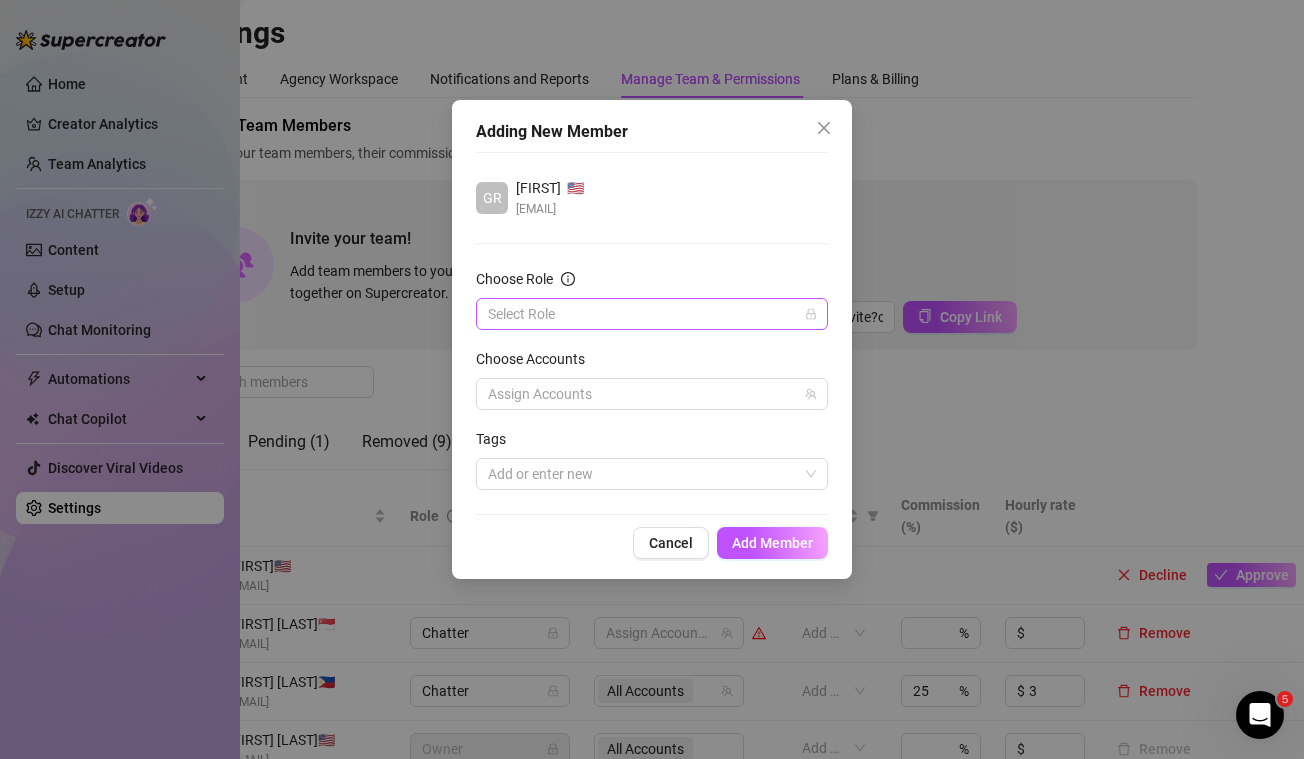 click on "Choose Role" at bounding box center (643, 314) 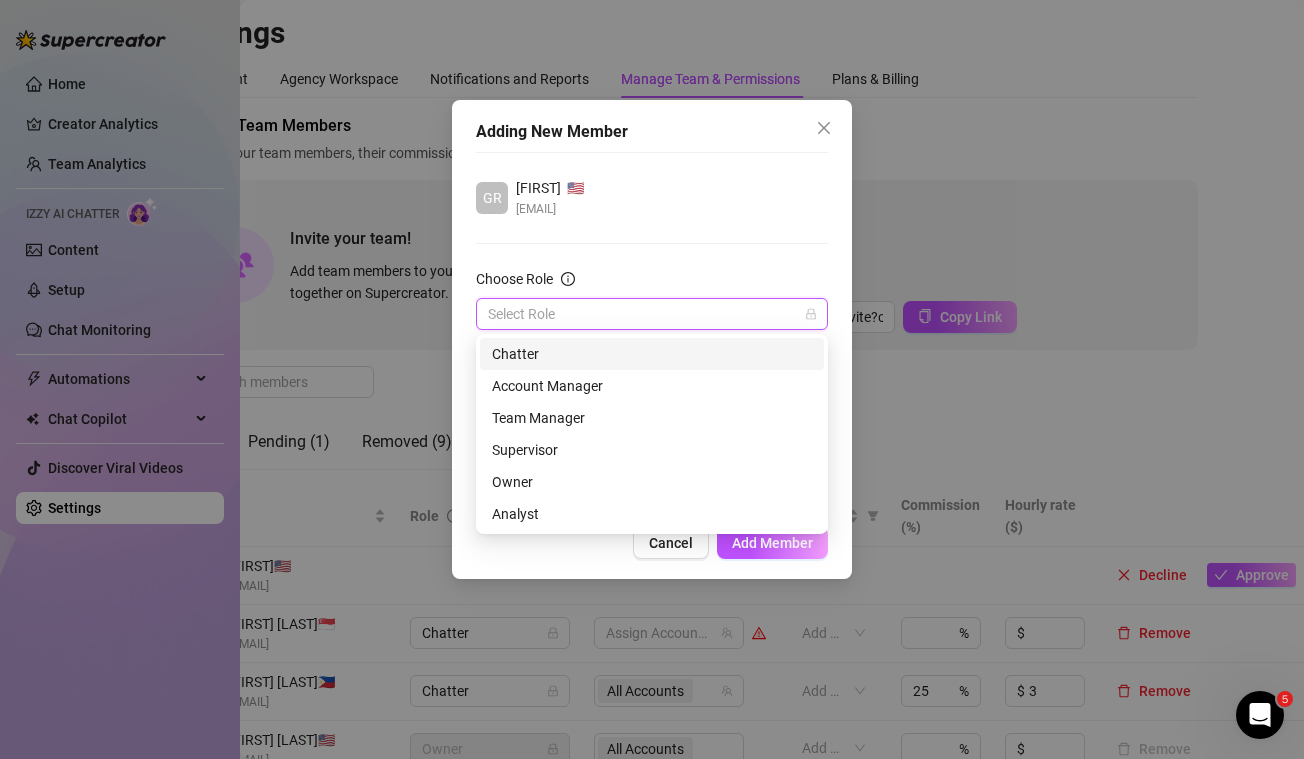 click on "Chatter" at bounding box center [652, 354] 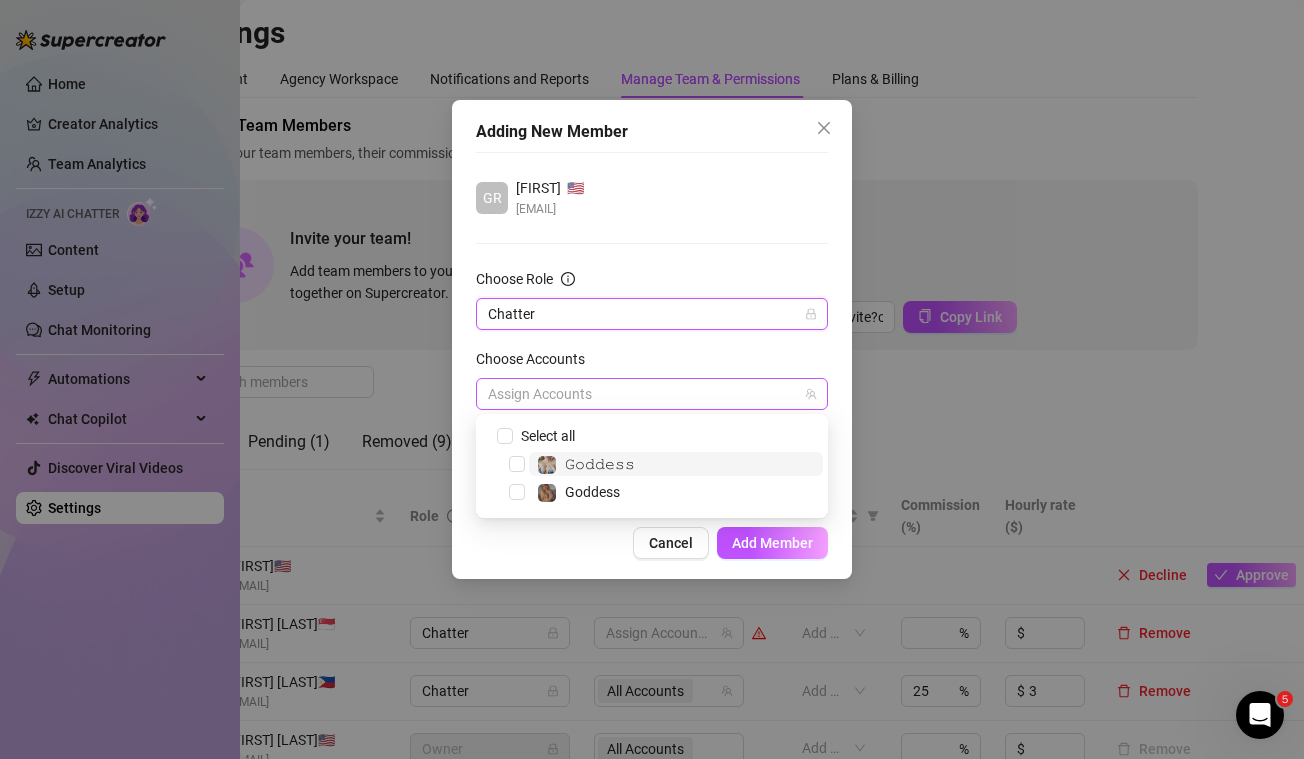 click at bounding box center [641, 394] 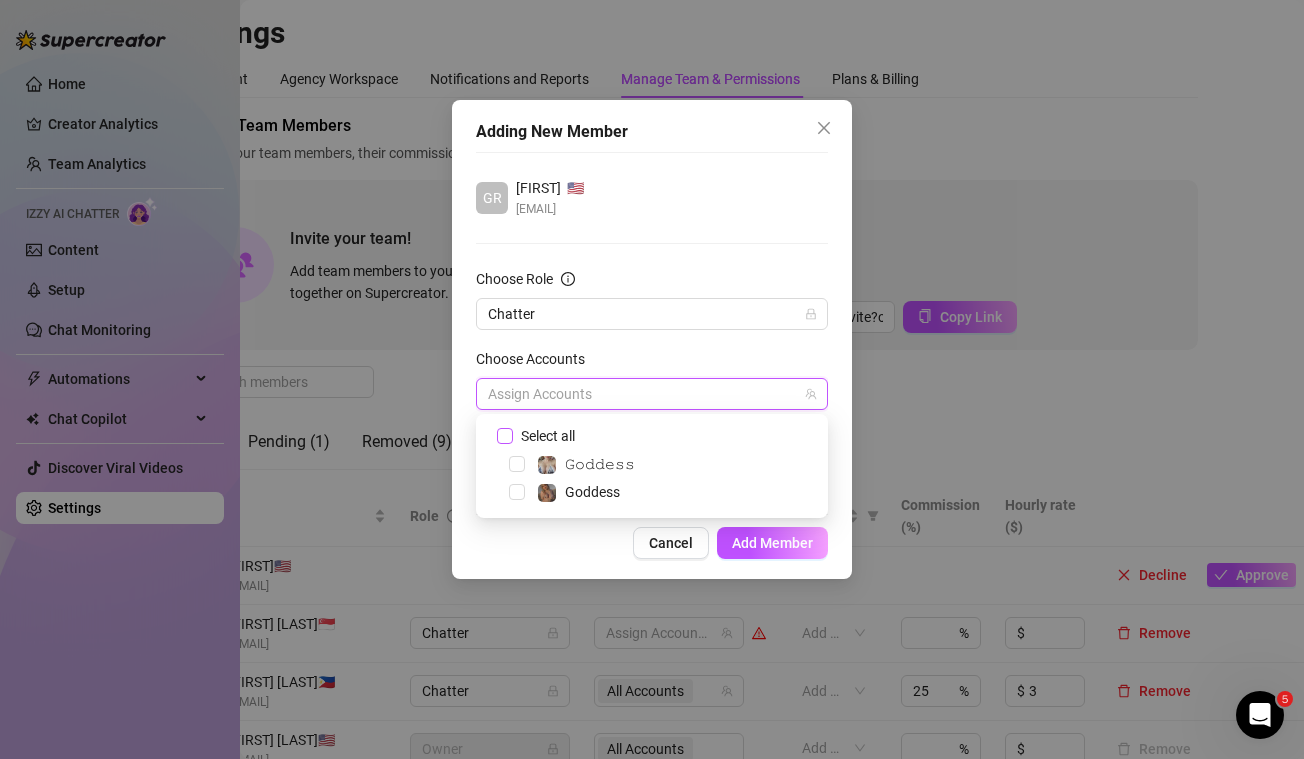 click on "Select all" at bounding box center [548, 436] 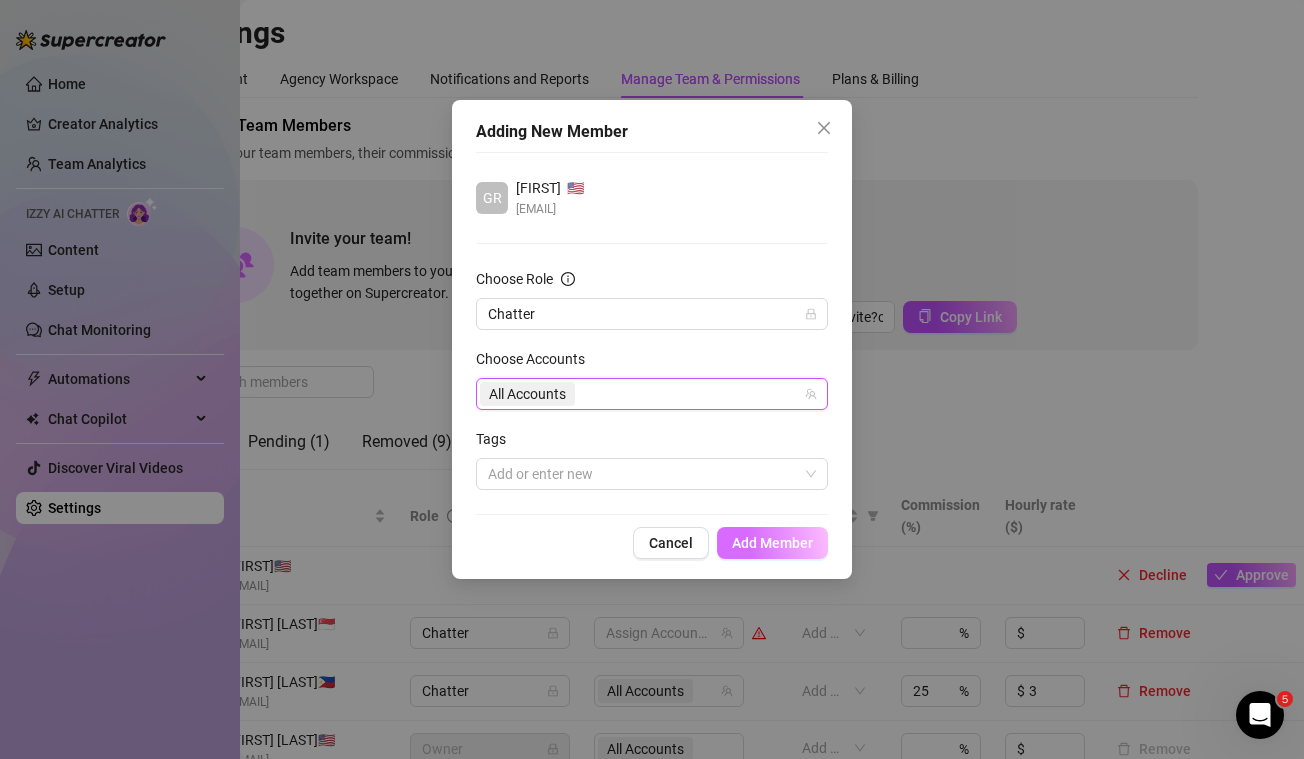click on "Add Member" at bounding box center (772, 543) 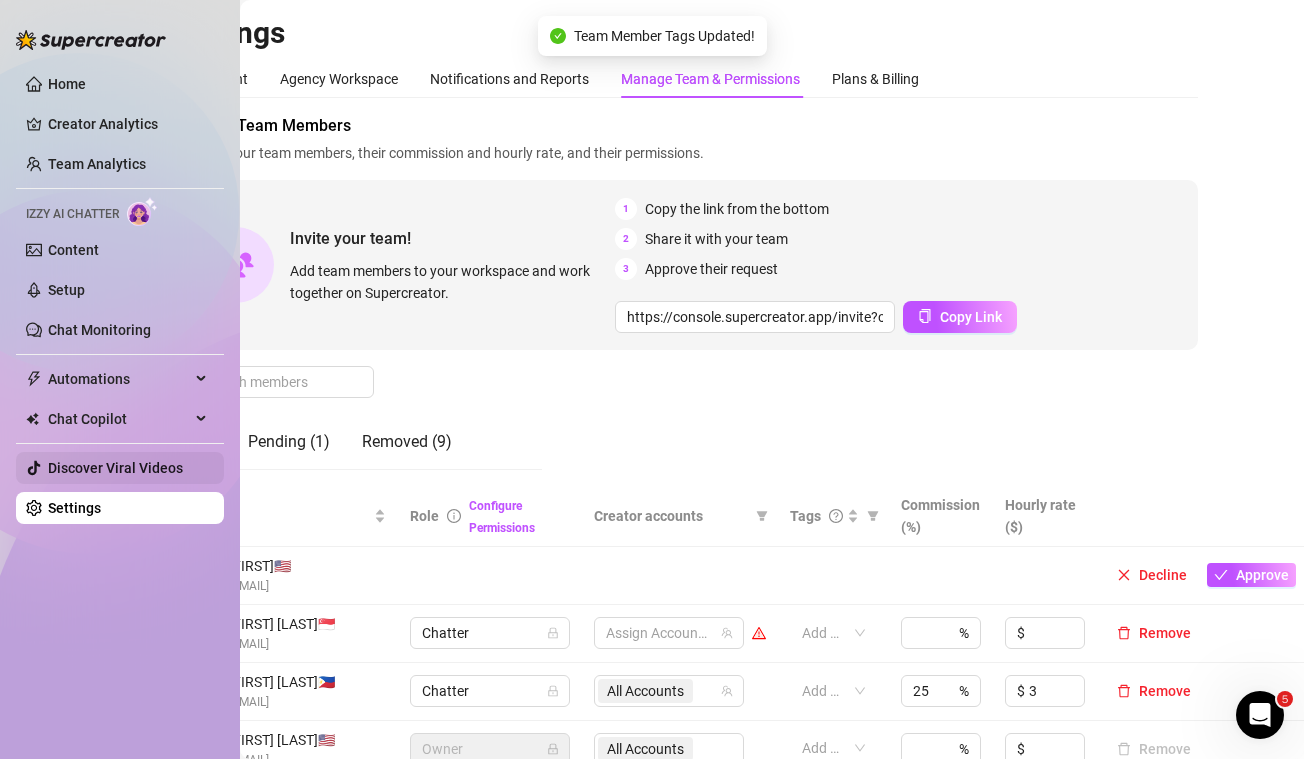 scroll, scrollTop: 0, scrollLeft: 0, axis: both 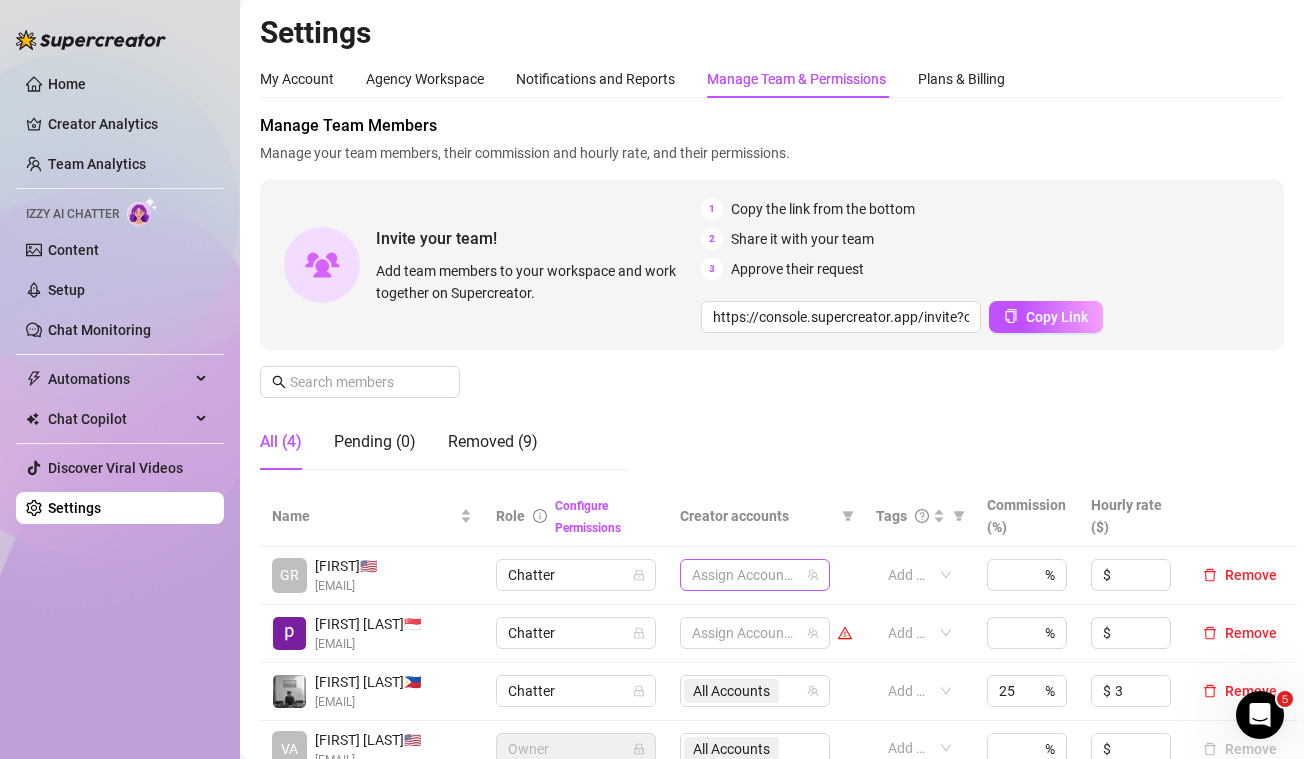 click at bounding box center [744, 575] 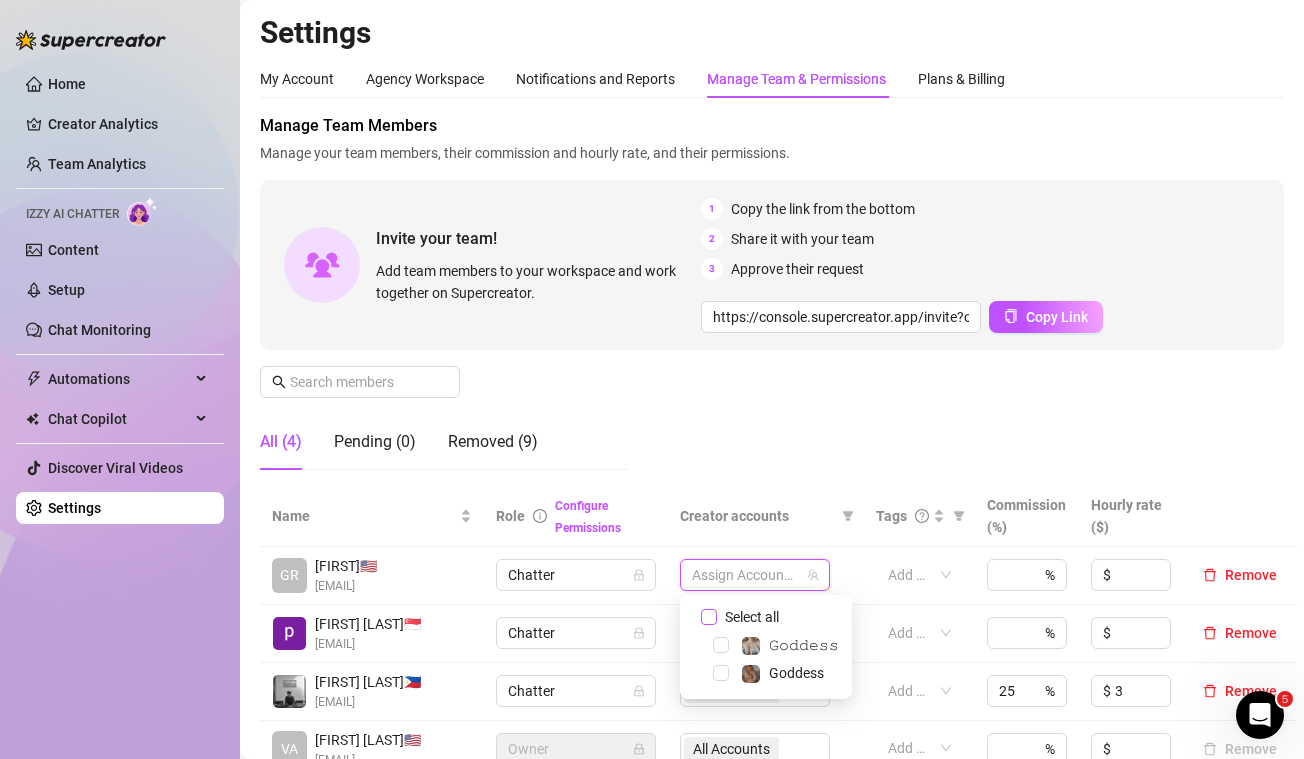 click on "Select all" at bounding box center [752, 617] 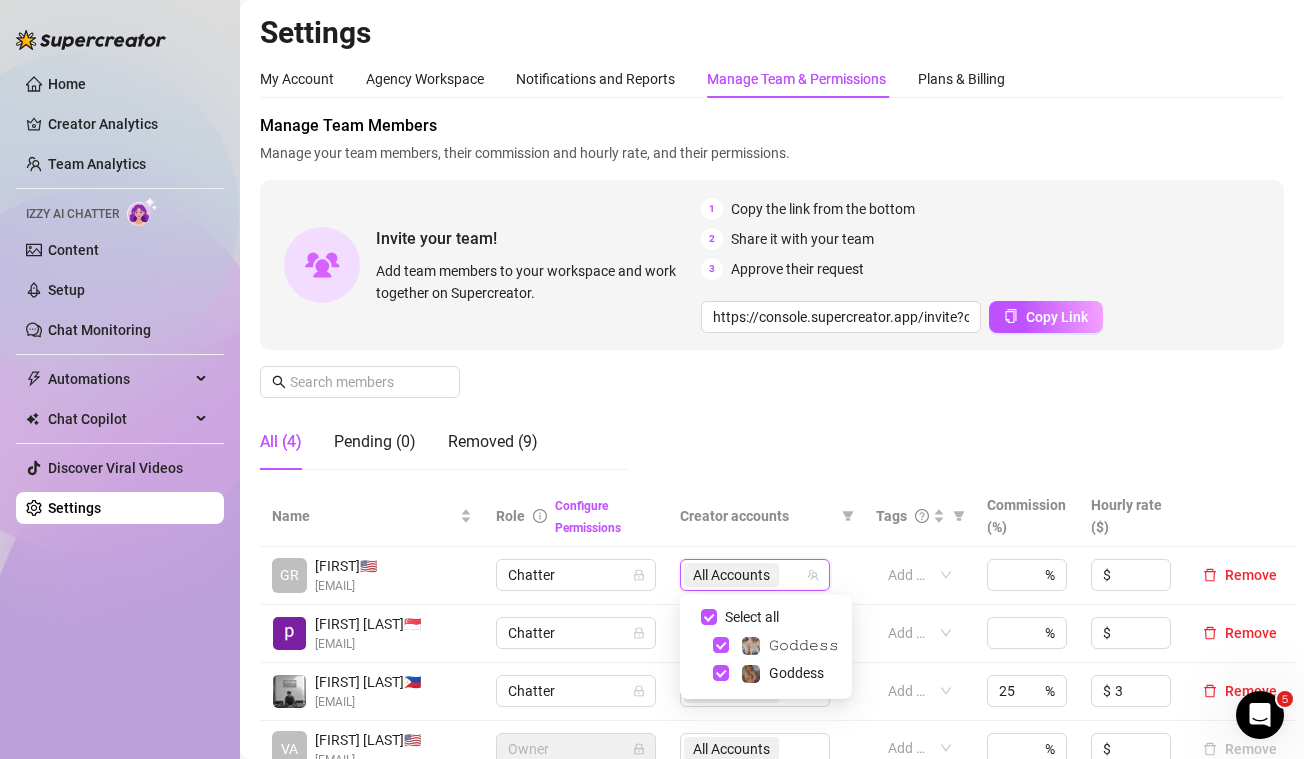 click on "Manage Team Members Manage your team members, their commission and hourly rate, and their permissions. Invite your team! Add team members to your workspace and work together on Supercreator. 1 Copy the link from the bottom 2 Share it with your team 3 Approve their request https://console.supercreator.app/invite?code=2BqgEV4rDfSo5eQBuWxCoslyBfM2&workspace=deityagency Copy Link All (4) Pending (0) Removed (9)" at bounding box center [772, 300] 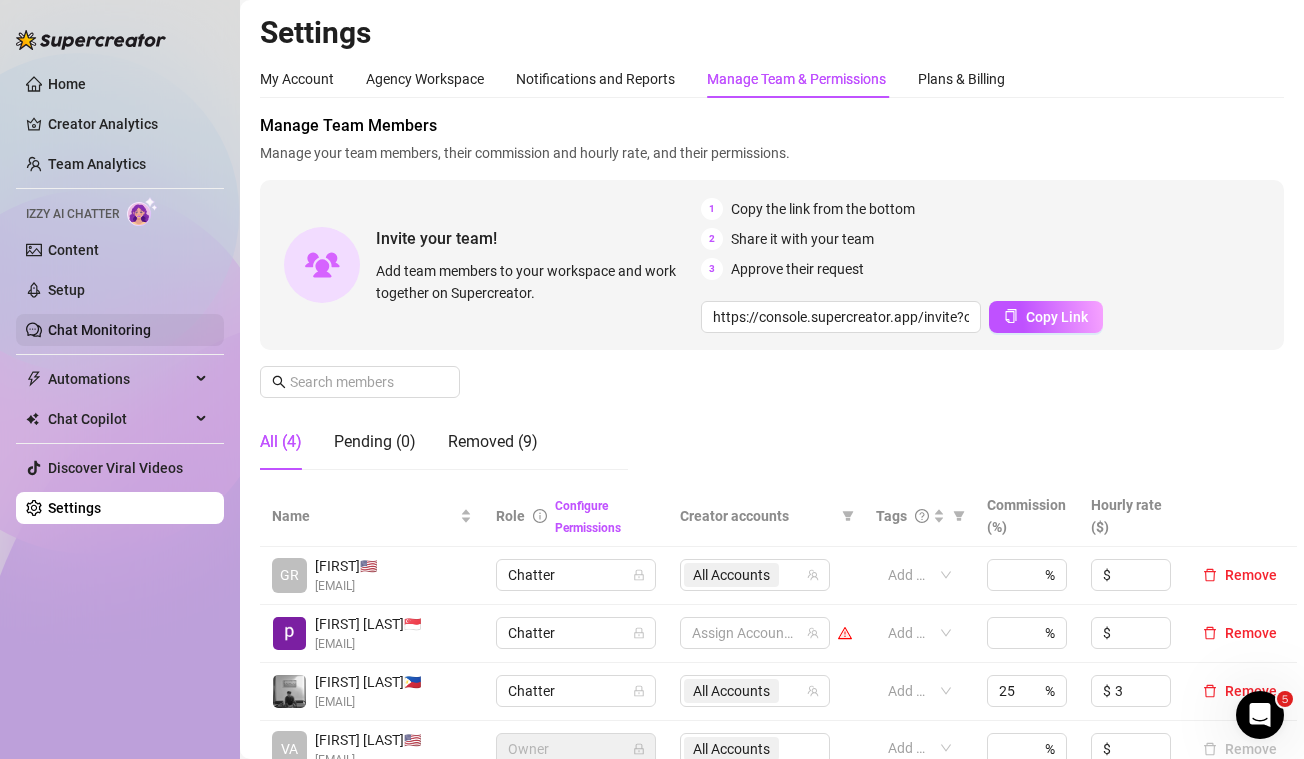 click on "Chat Monitoring" at bounding box center [99, 330] 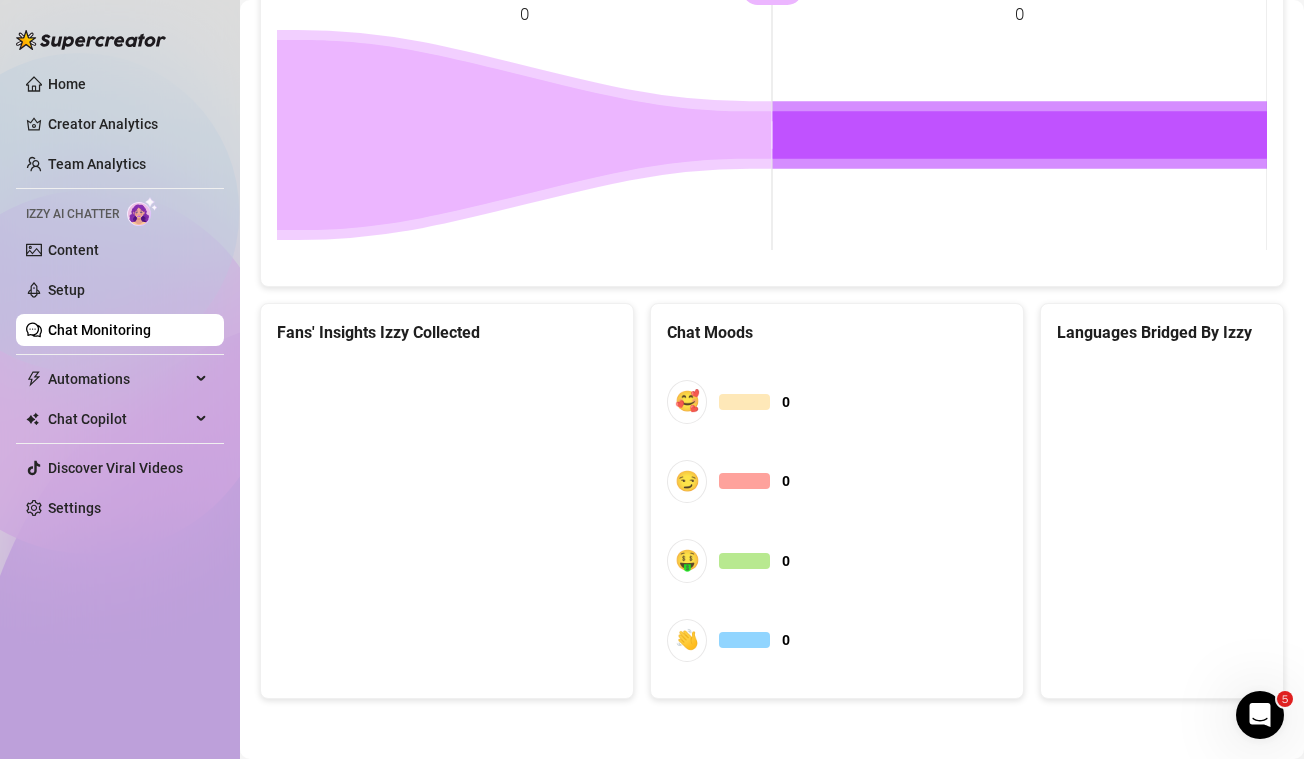 scroll, scrollTop: 0, scrollLeft: 0, axis: both 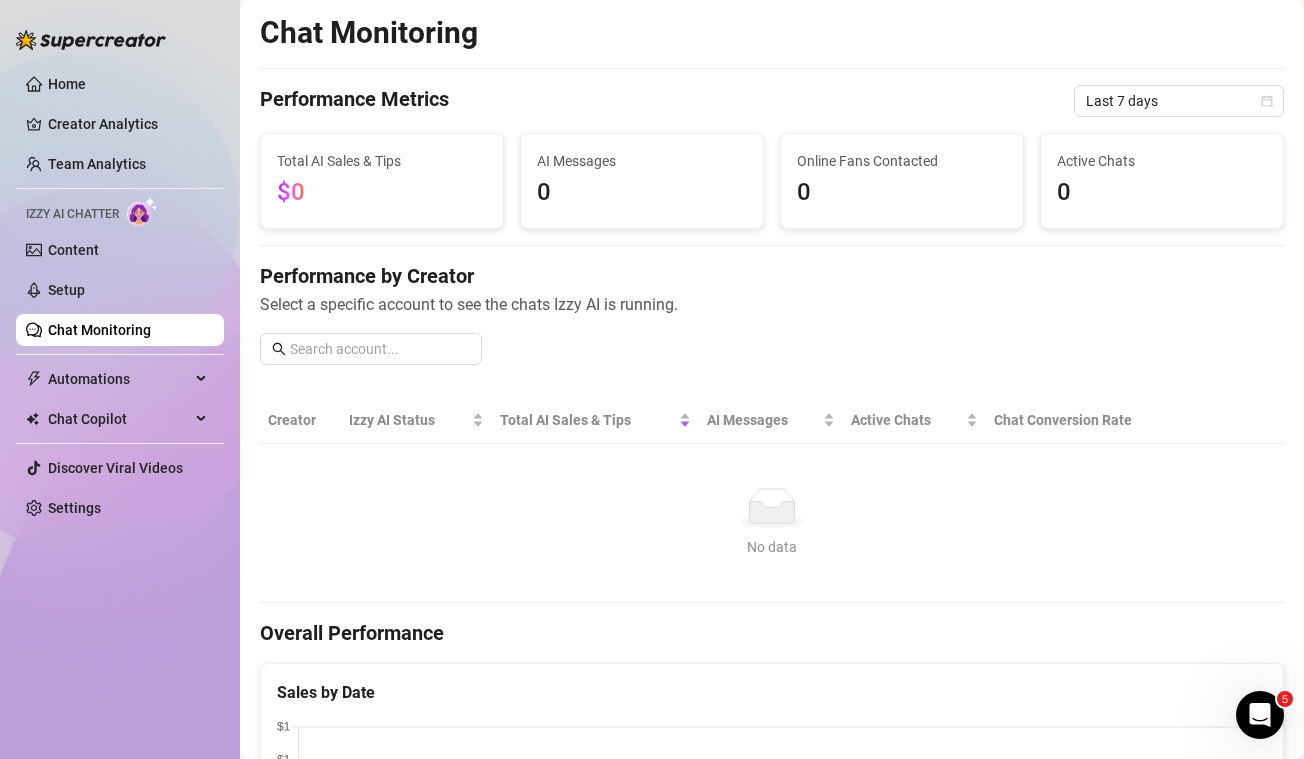 click on "Chat Monitoring" at bounding box center [99, 330] 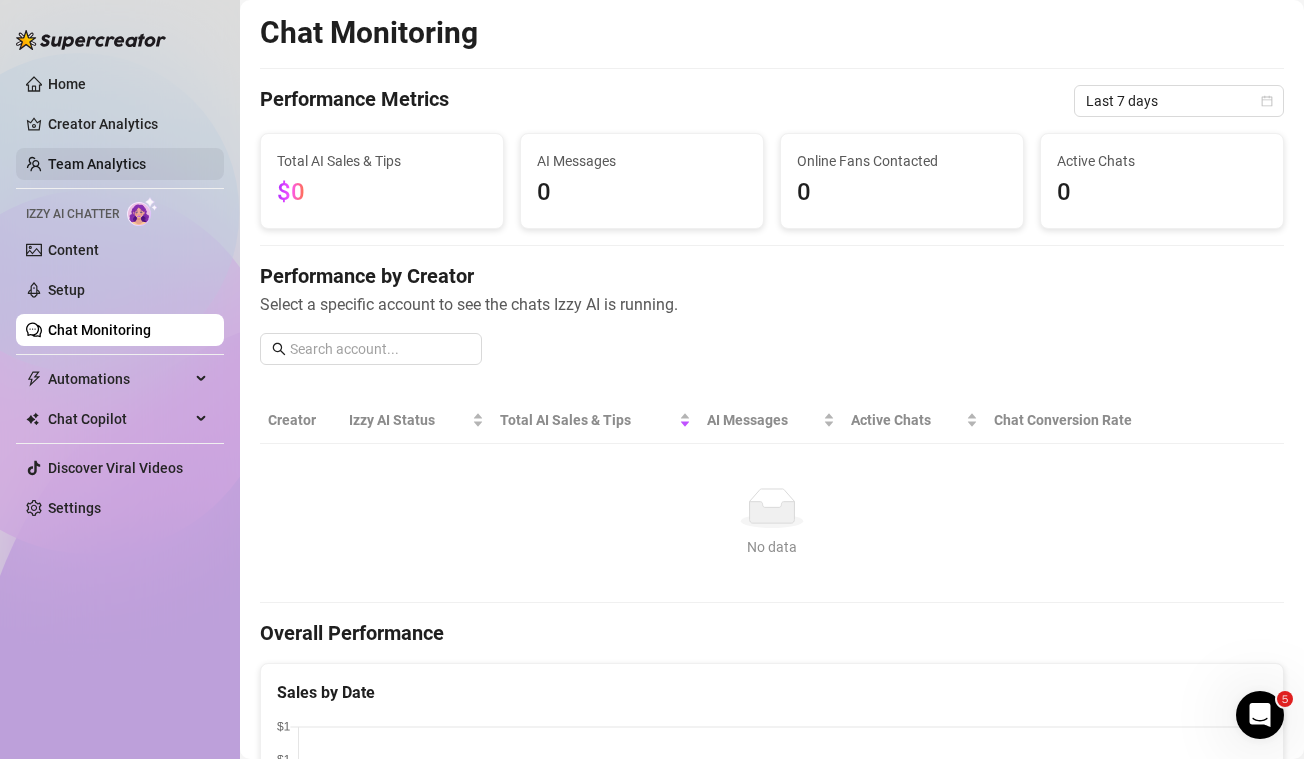 click on "Team Analytics" at bounding box center (97, 164) 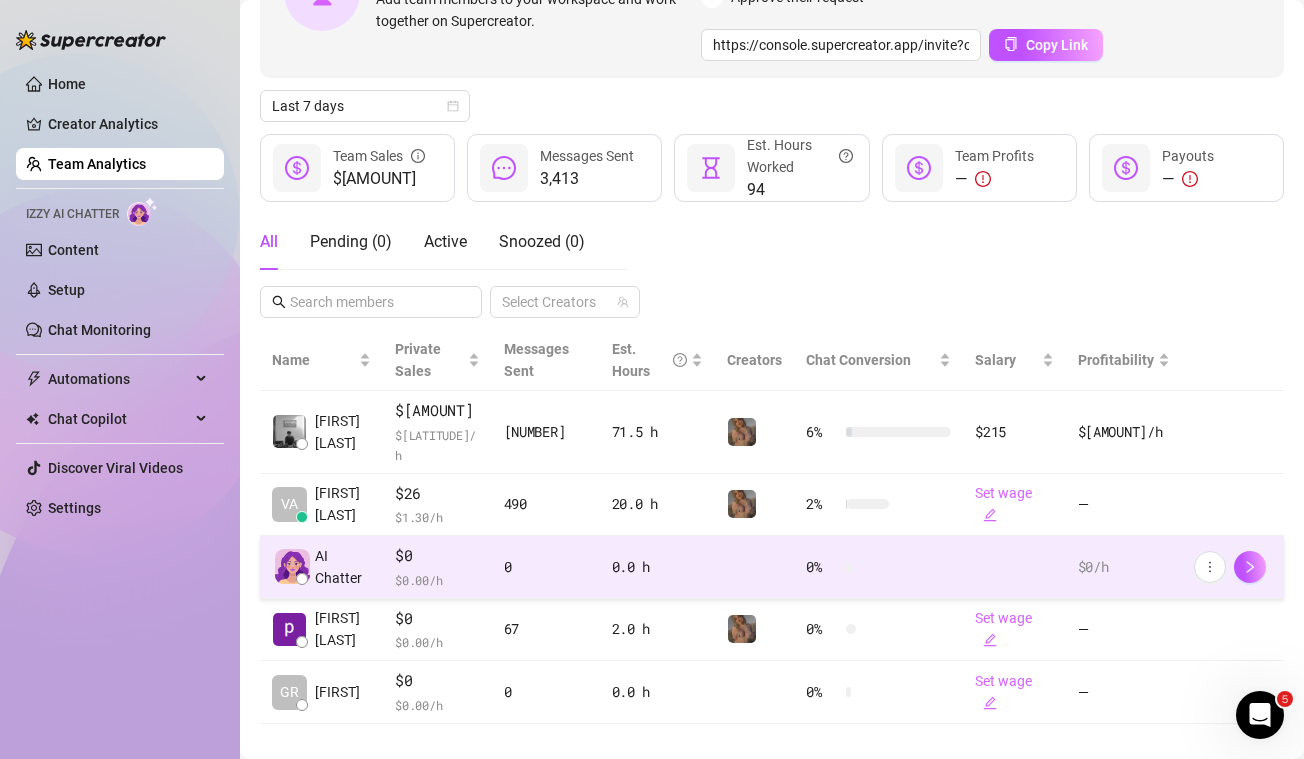 scroll, scrollTop: 188, scrollLeft: 0, axis: vertical 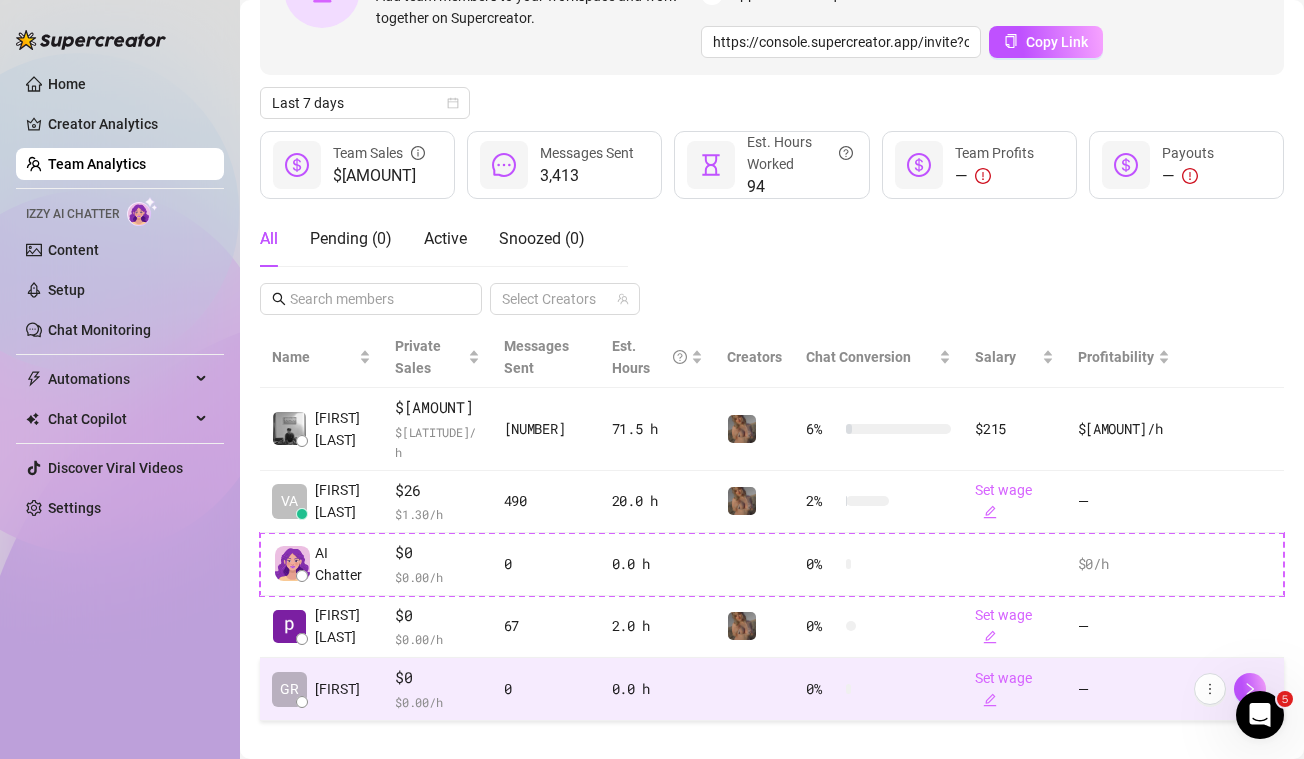 click on "0" at bounding box center (546, 689) 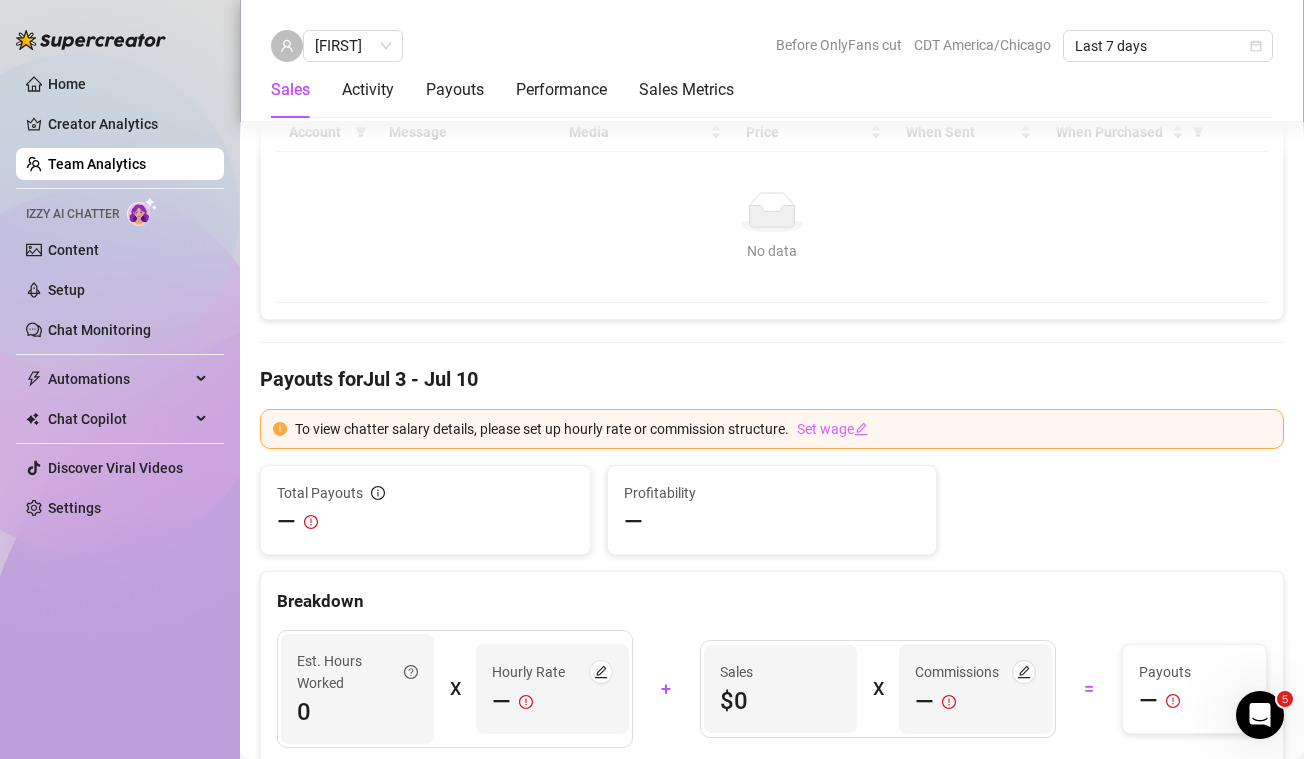 scroll, scrollTop: 1482, scrollLeft: 0, axis: vertical 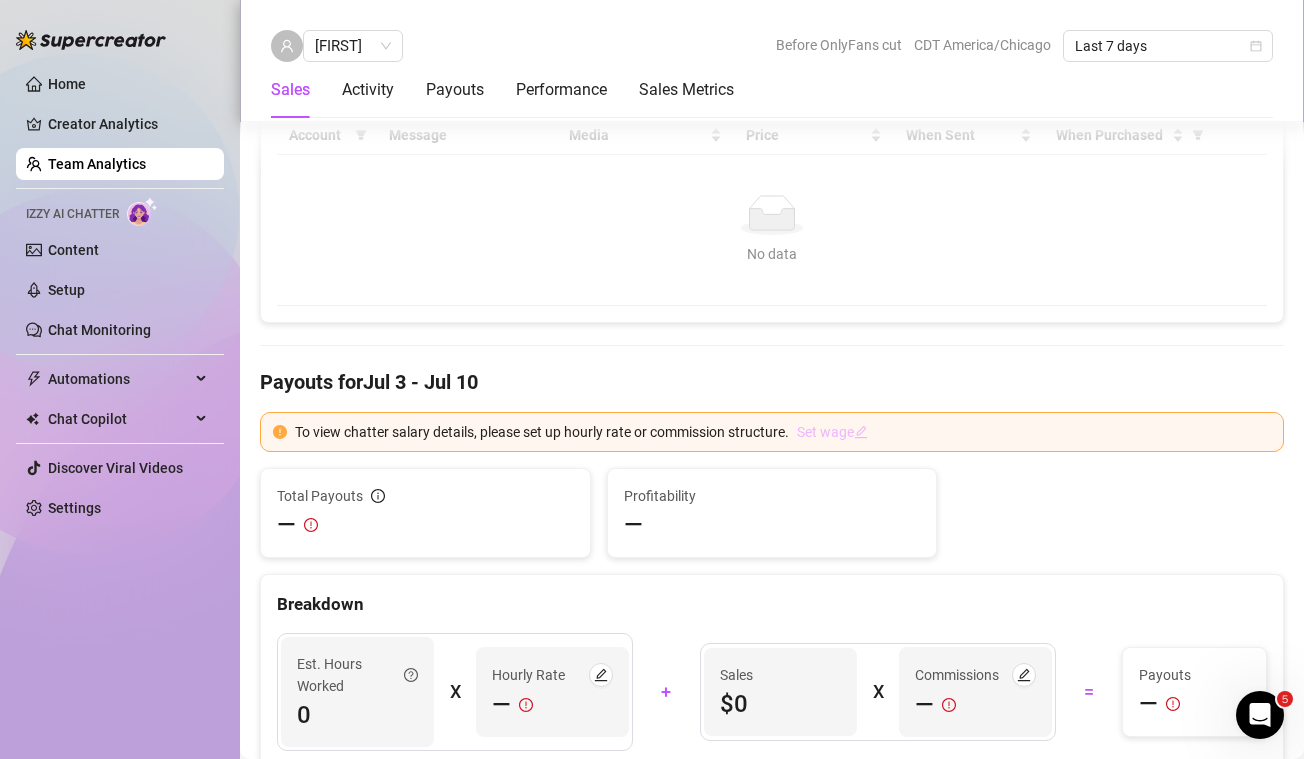 click on "Set wage" at bounding box center (832, 432) 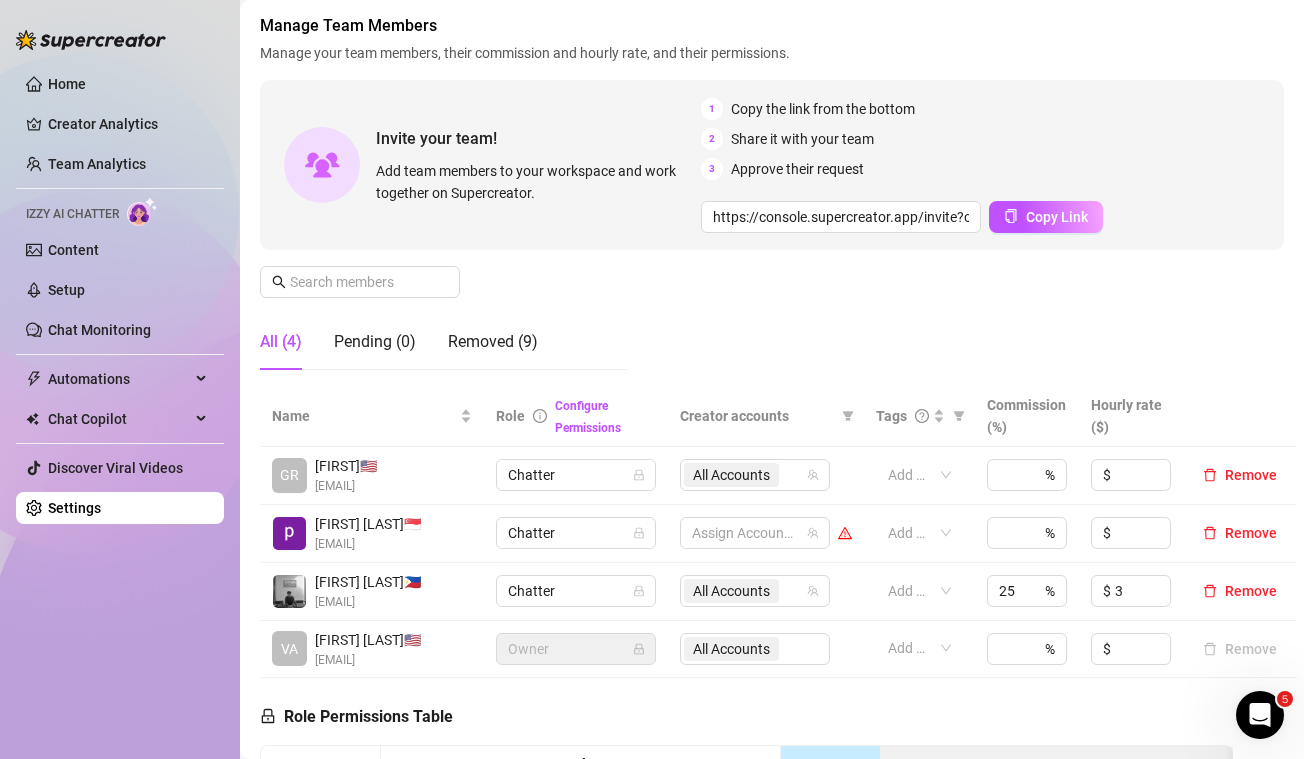 scroll, scrollTop: 102, scrollLeft: 0, axis: vertical 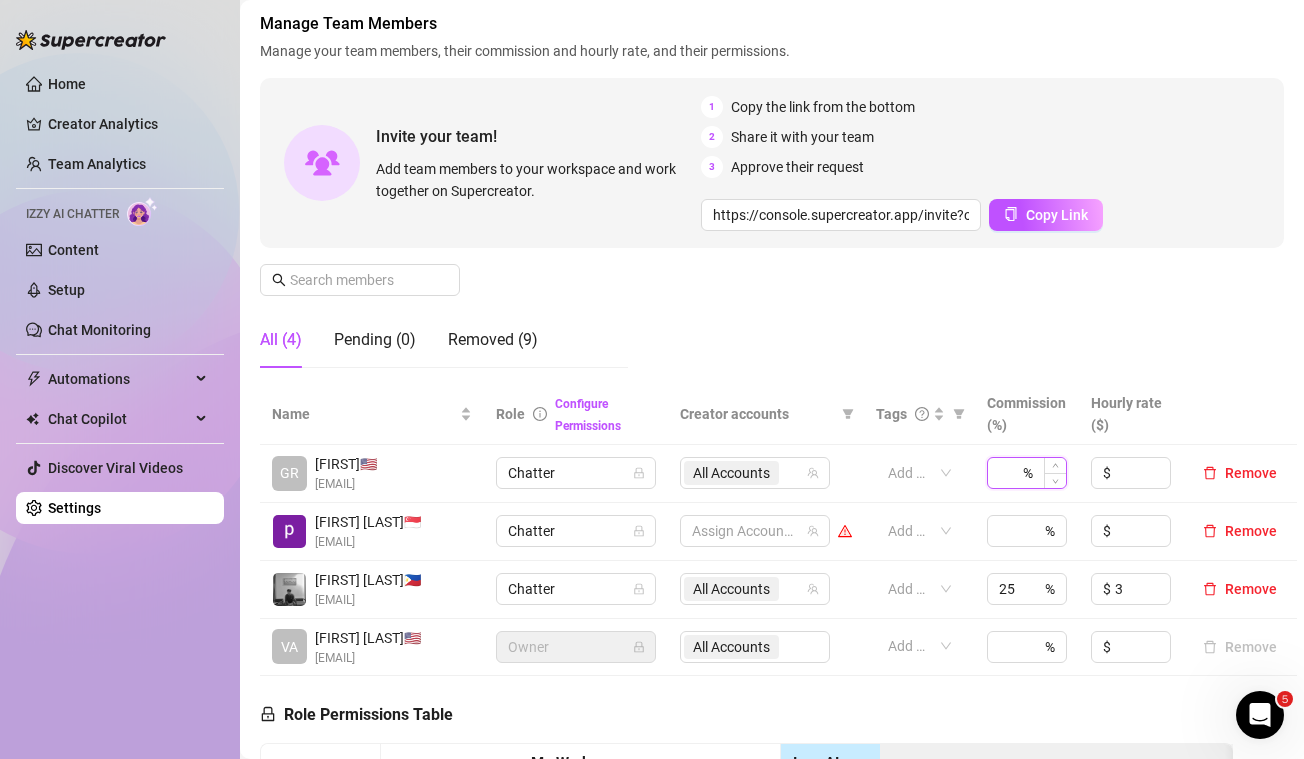 click at bounding box center (1009, 473) 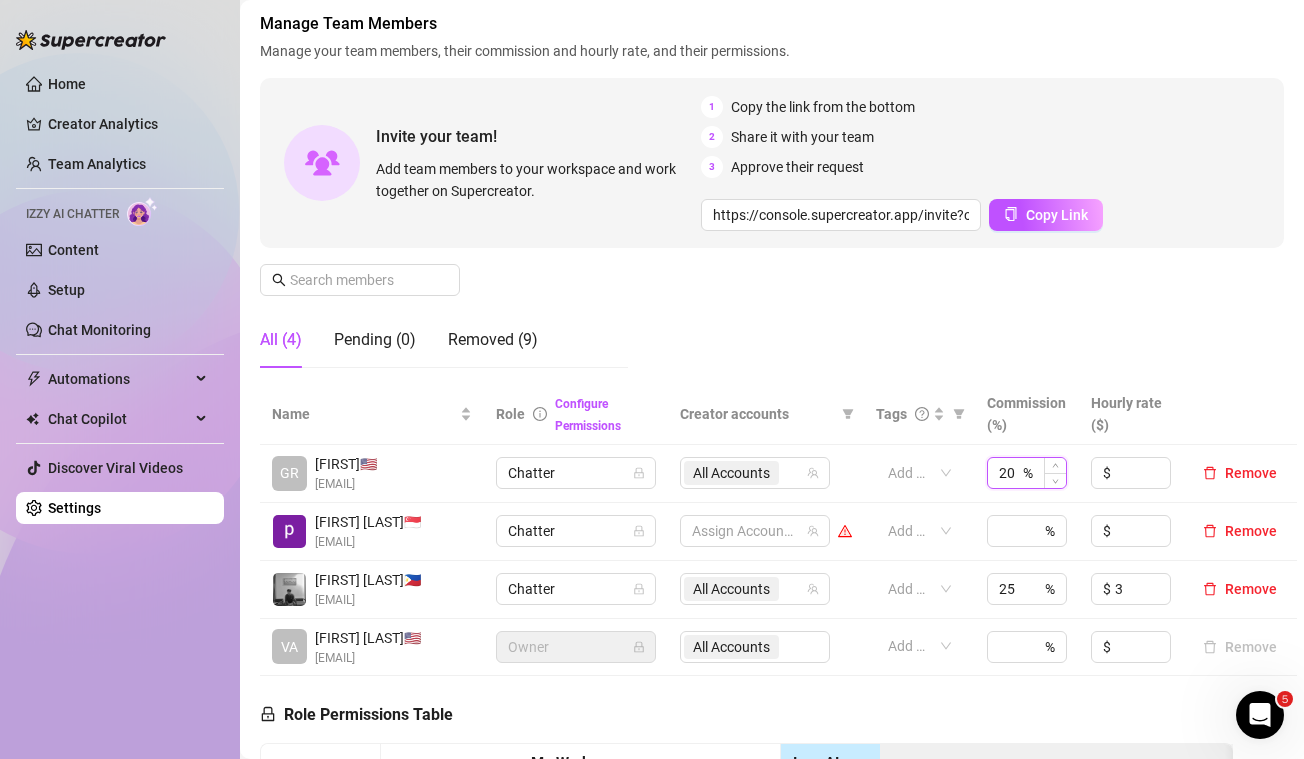 type on "20" 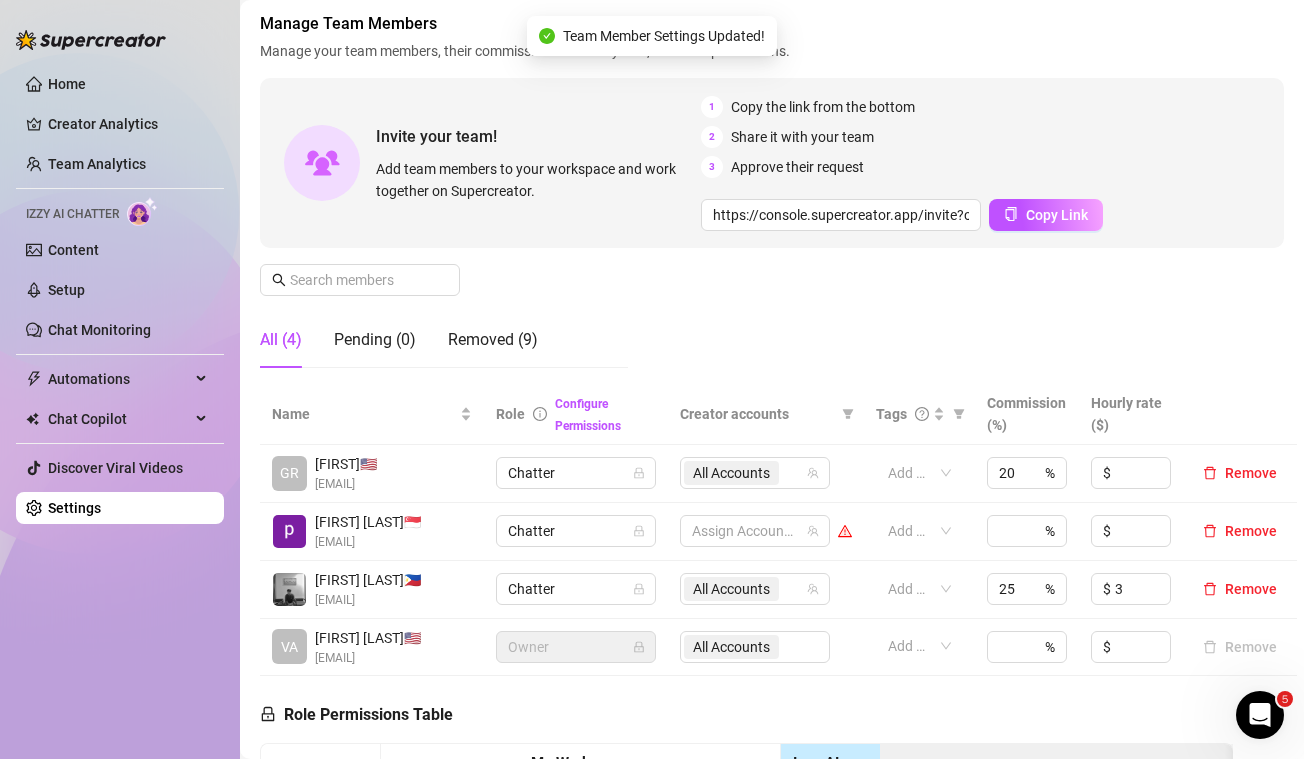 click on "Manage Team Members Manage your team members, their commission and hourly rate, and their permissions. Invite your team! Add team members to your workspace and work together on Supercreator. 1 Copy the link from the bottom 2 Share it with your team 3 Approve their request https://console.supercreator.app/invite?code=2BqgEV4rDfSo5eQBuWxCoslyBfM2&workspace=deityagency Copy Link All (4) Pending (0) Removed (9)" at bounding box center [772, 198] 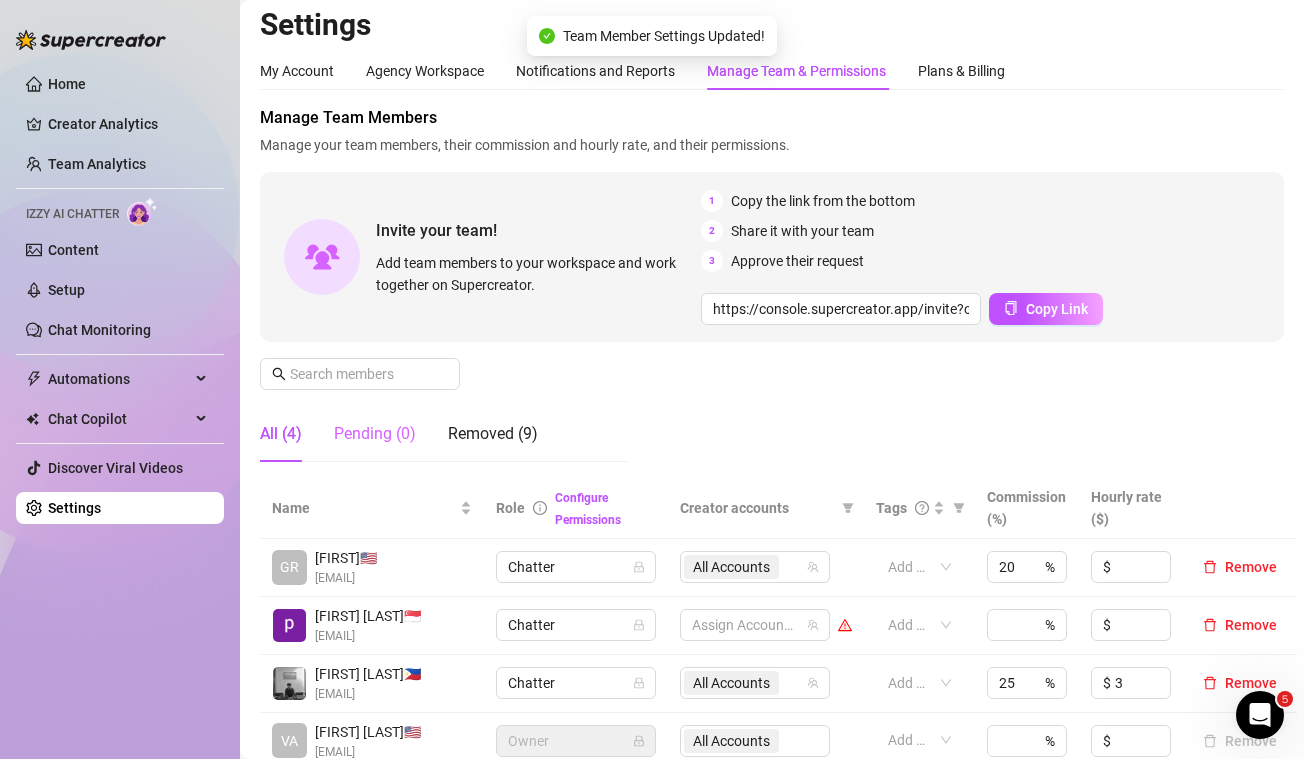 scroll, scrollTop: 0, scrollLeft: 0, axis: both 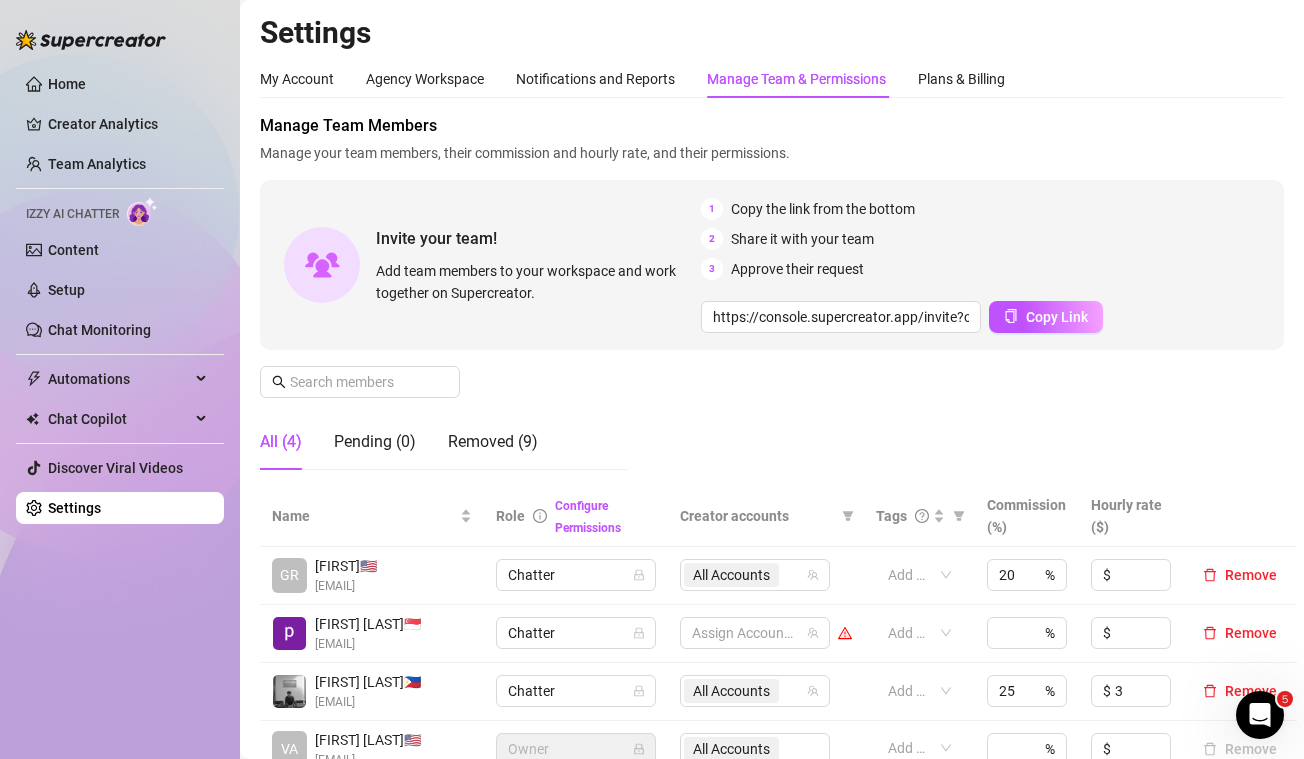click on "GR" at bounding box center (289, 575) 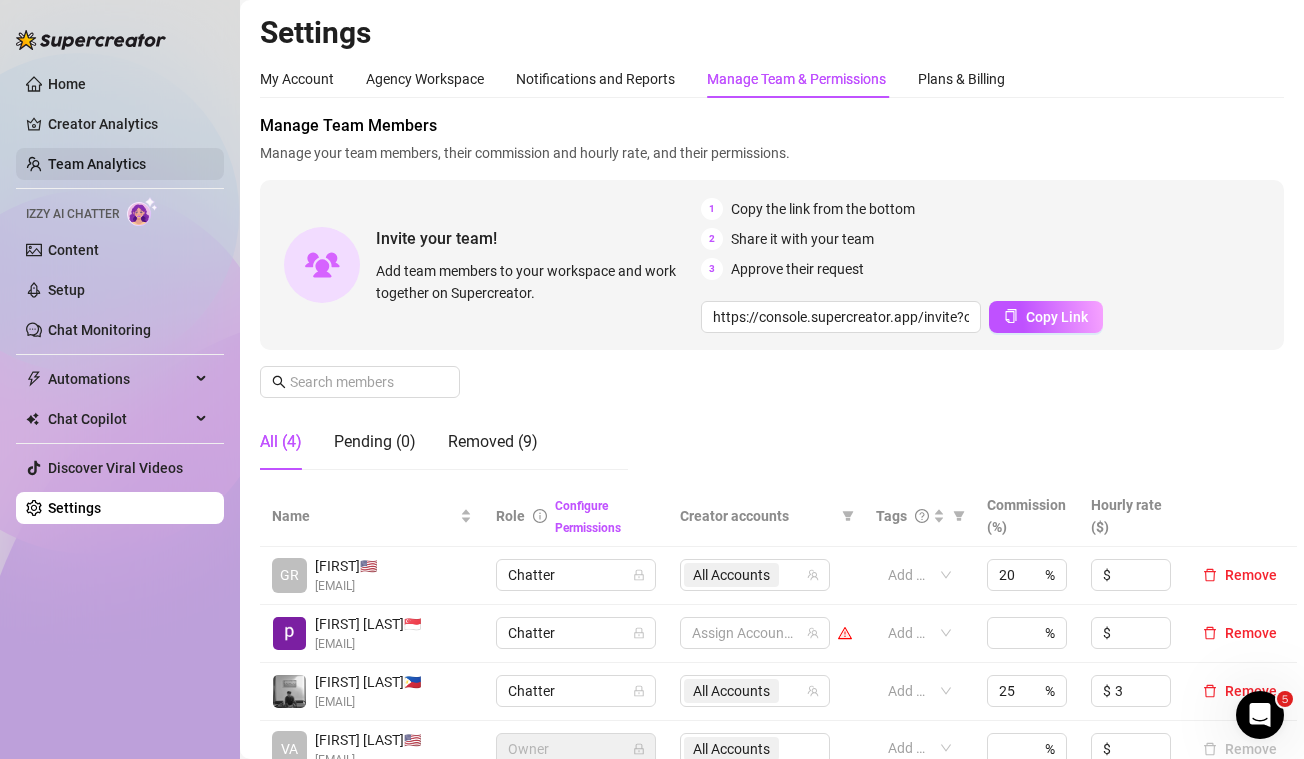 click on "Team Analytics" at bounding box center [97, 164] 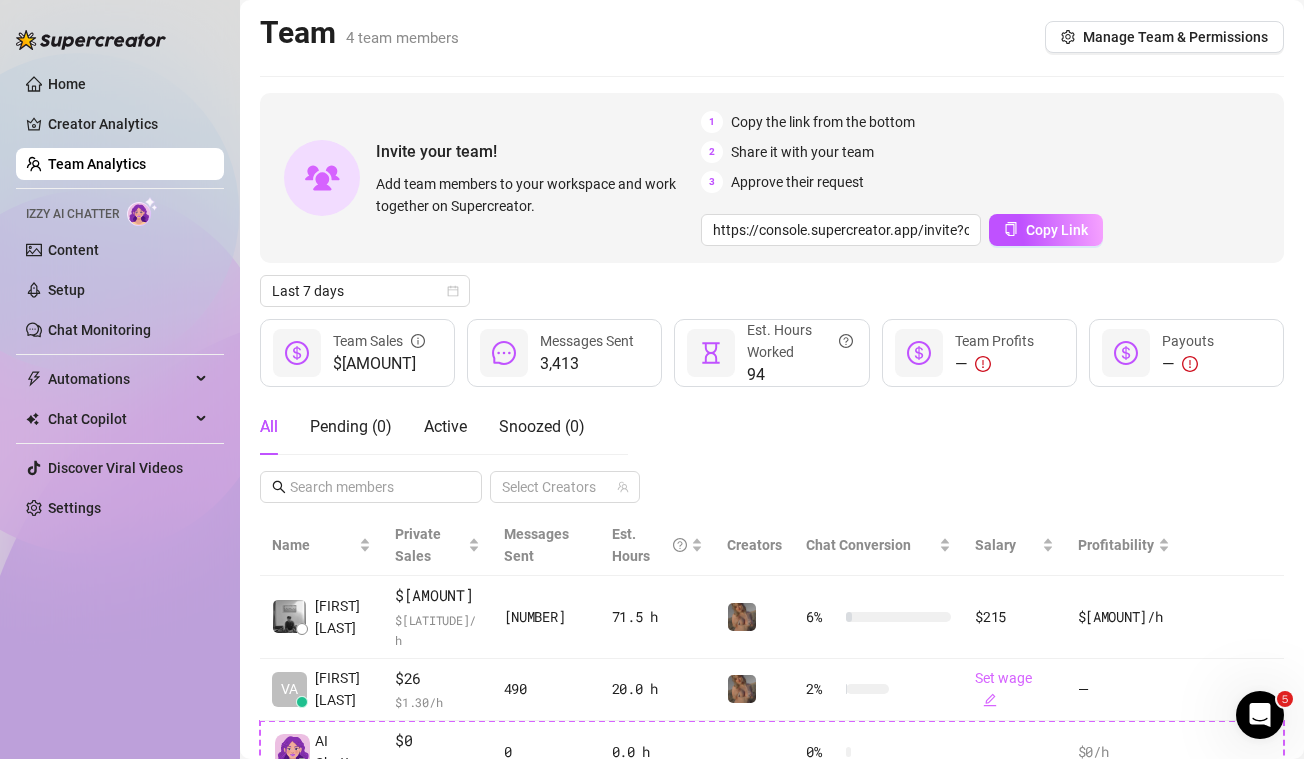scroll, scrollTop: 190, scrollLeft: 0, axis: vertical 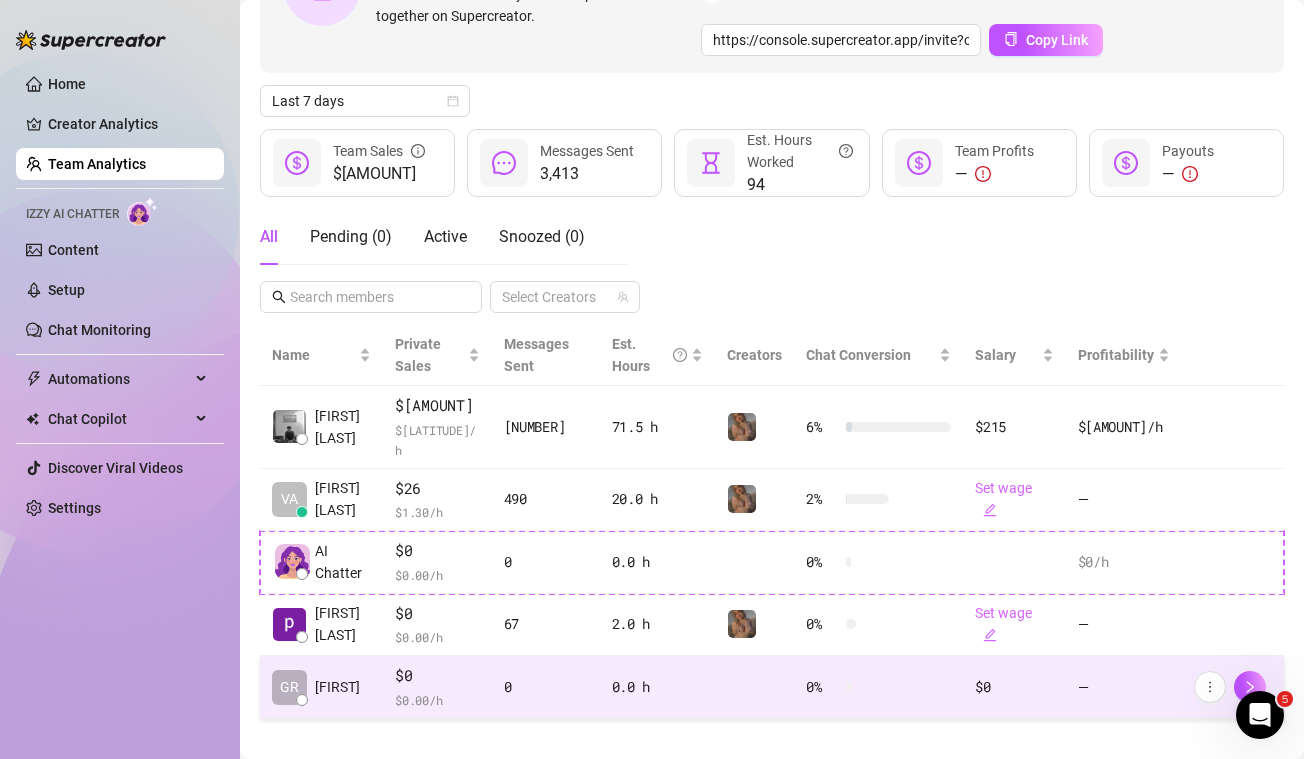 click on "0" at bounding box center (546, 687) 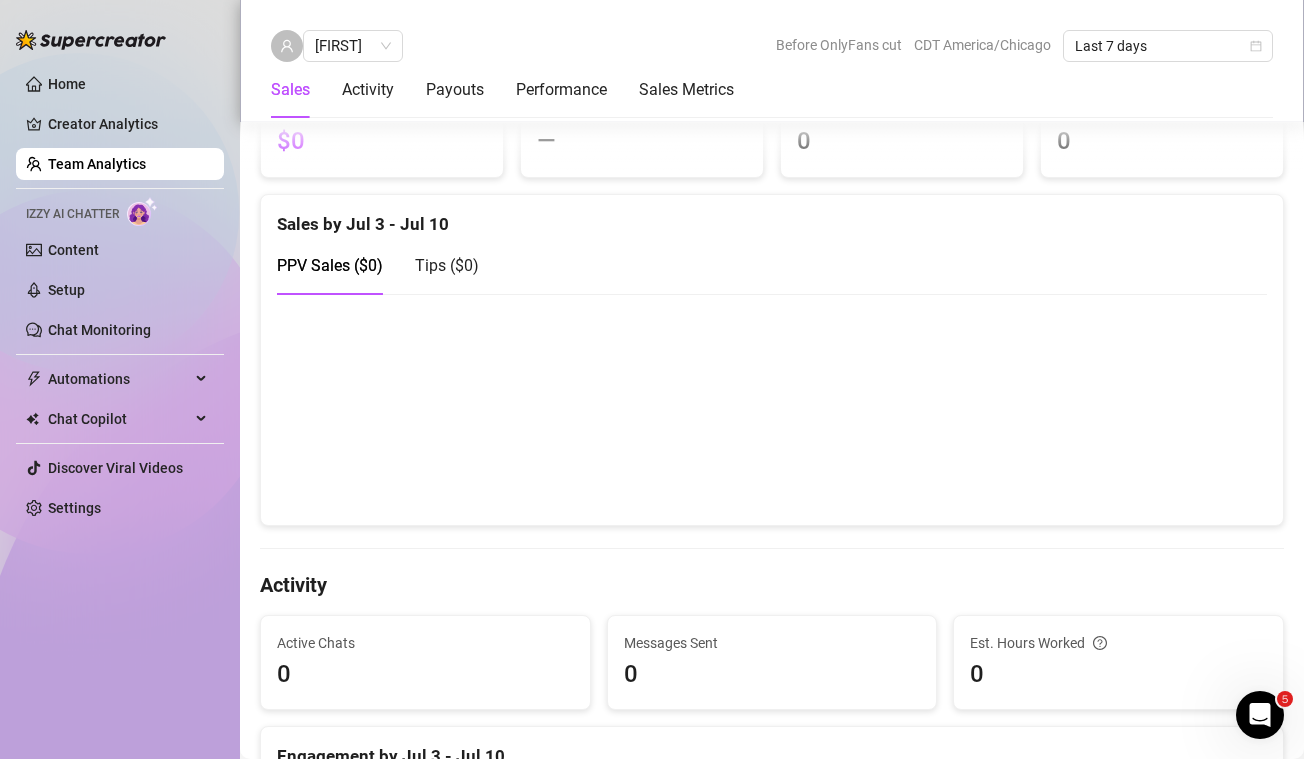 scroll, scrollTop: 0, scrollLeft: 0, axis: both 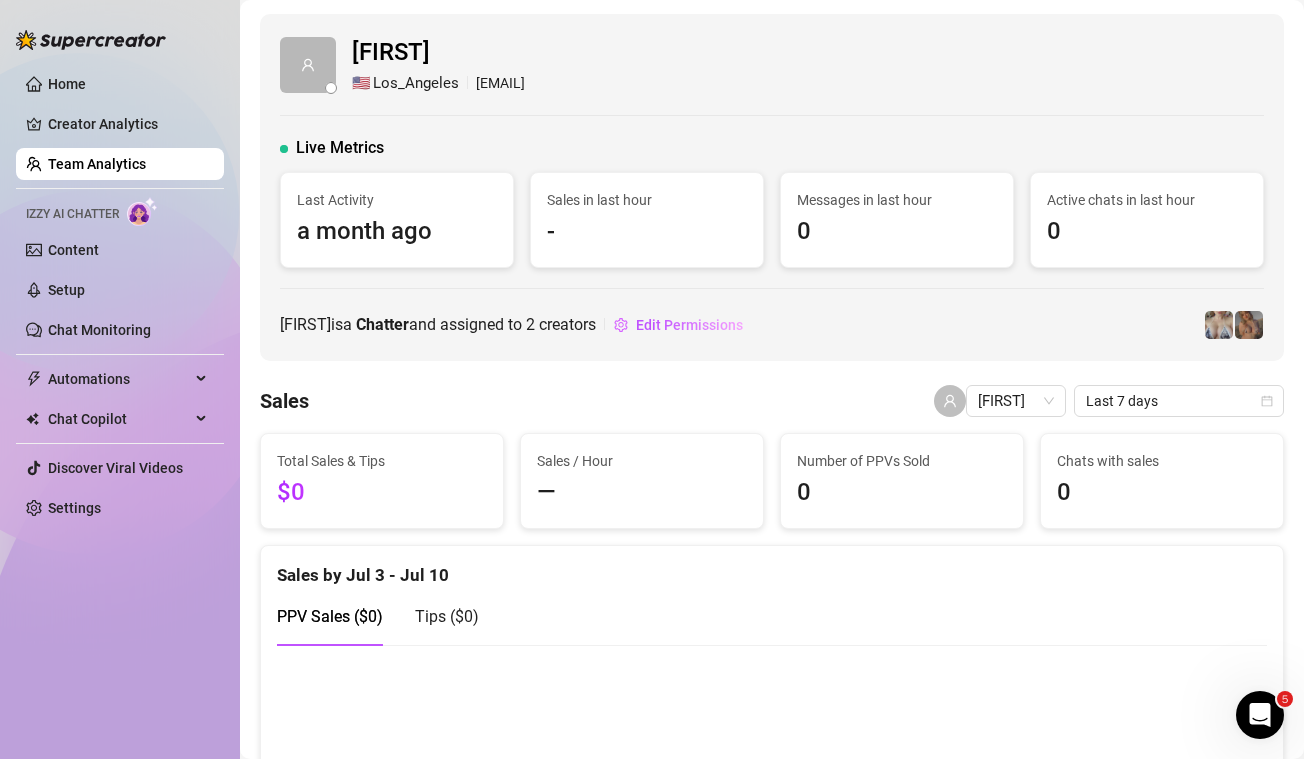 click on "greatkennedy  is  a   Chatter  and assigned to   2   creators Edit Permissions" at bounding box center (772, 325) 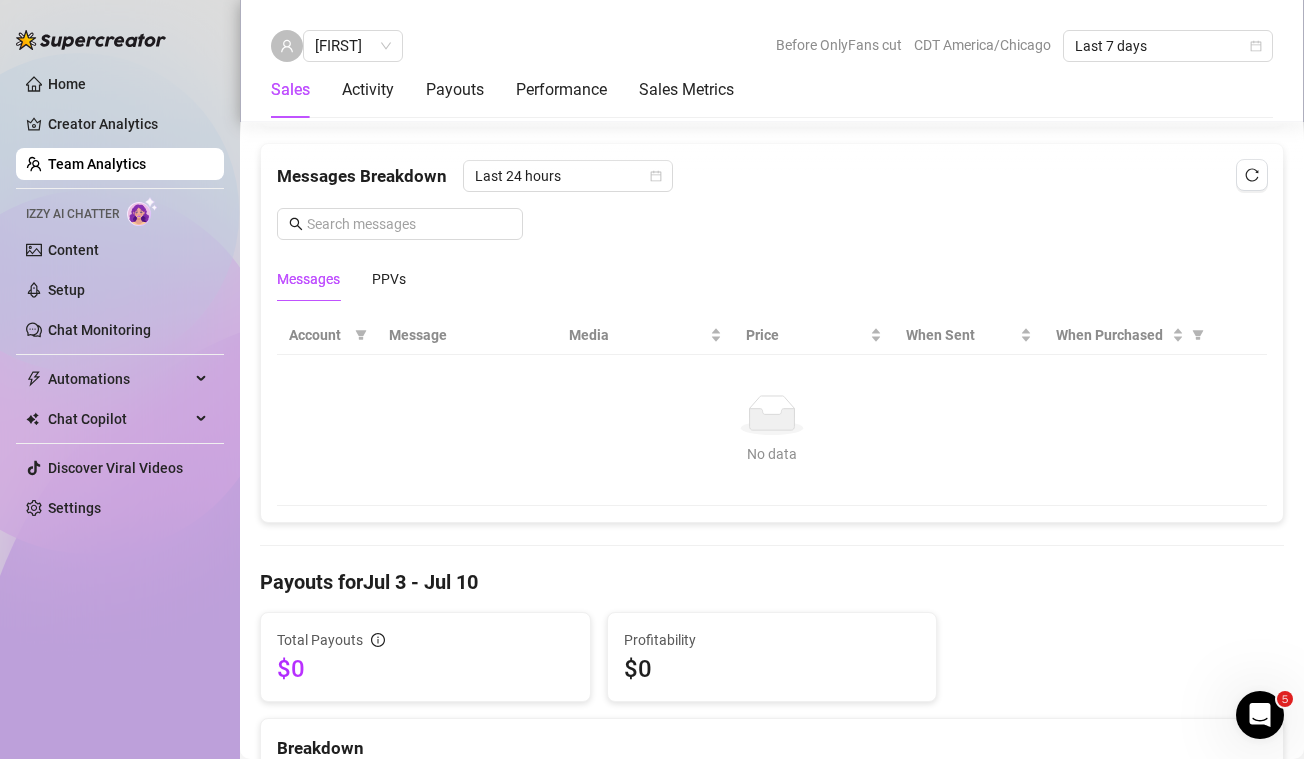 scroll, scrollTop: 1257, scrollLeft: 0, axis: vertical 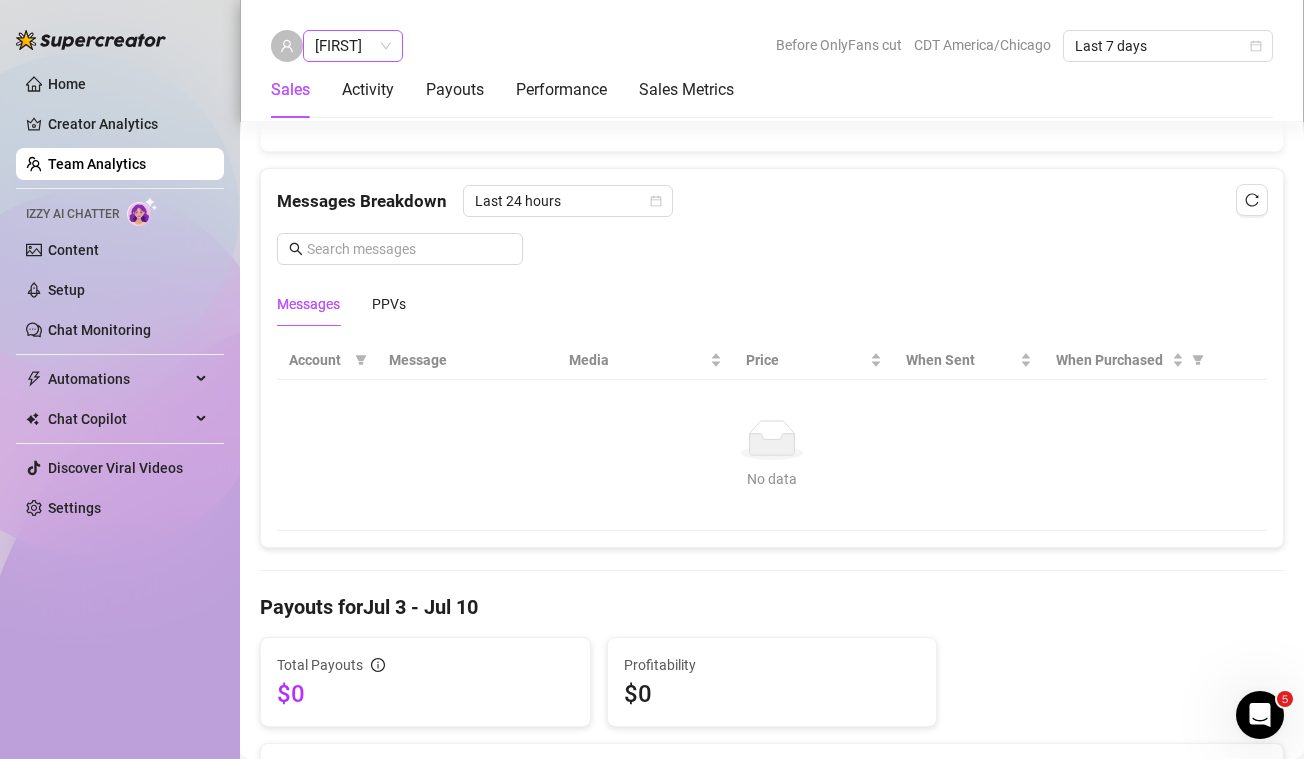 click on "greatkennedy" at bounding box center (353, 46) 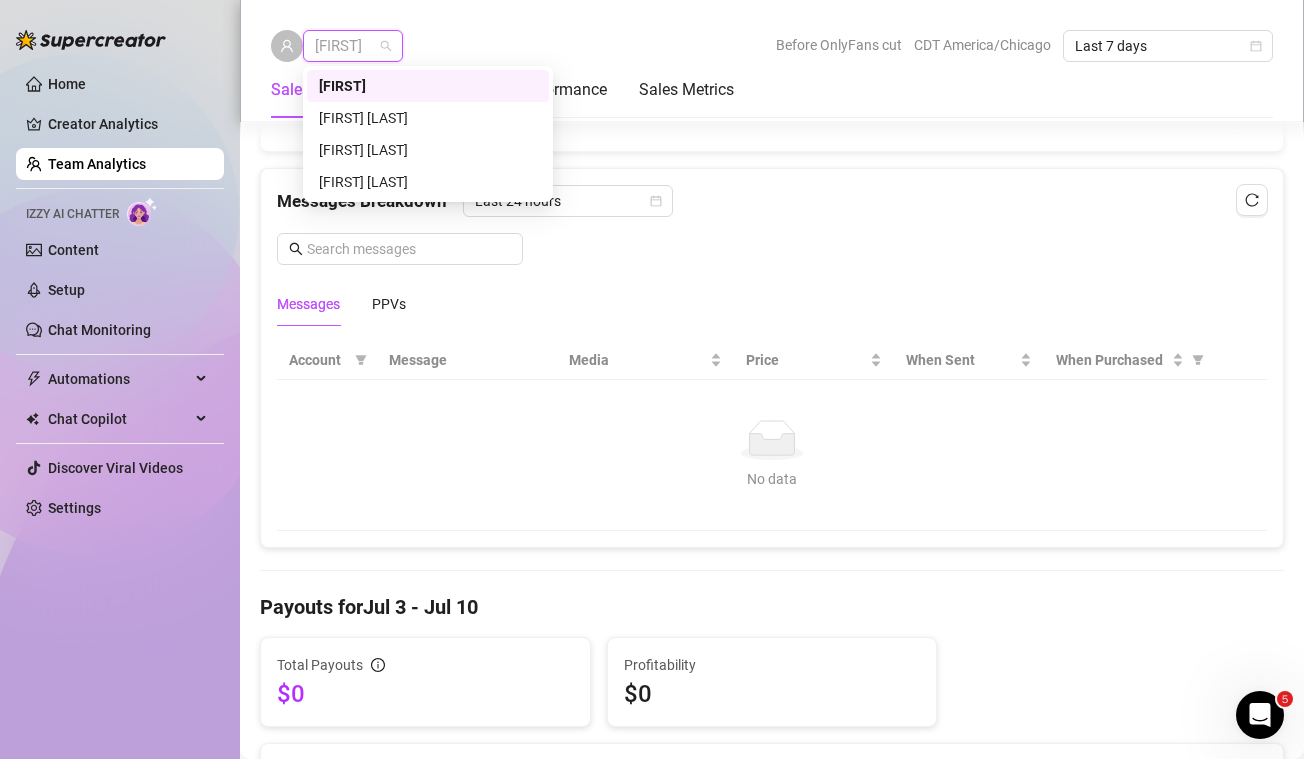 click on "greatkennedy" at bounding box center [353, 46] 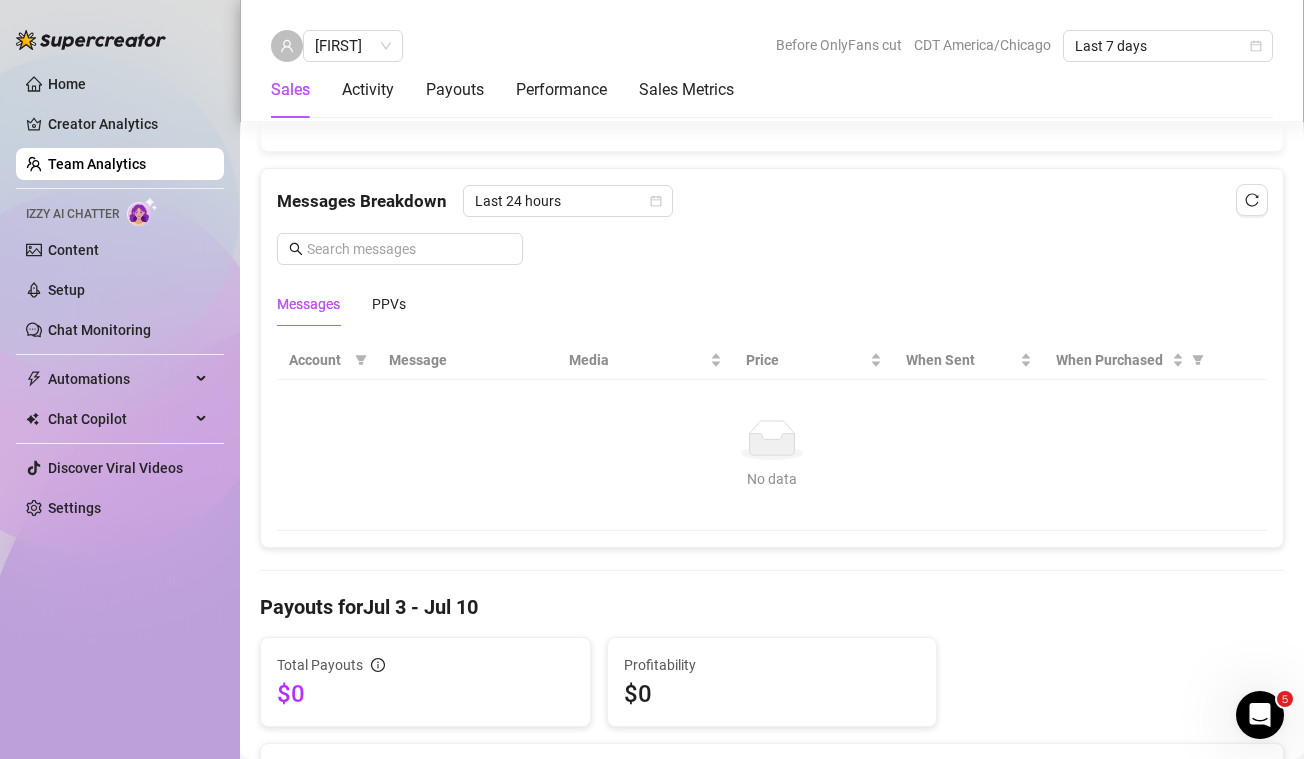click on "Team Analytics" at bounding box center [97, 164] 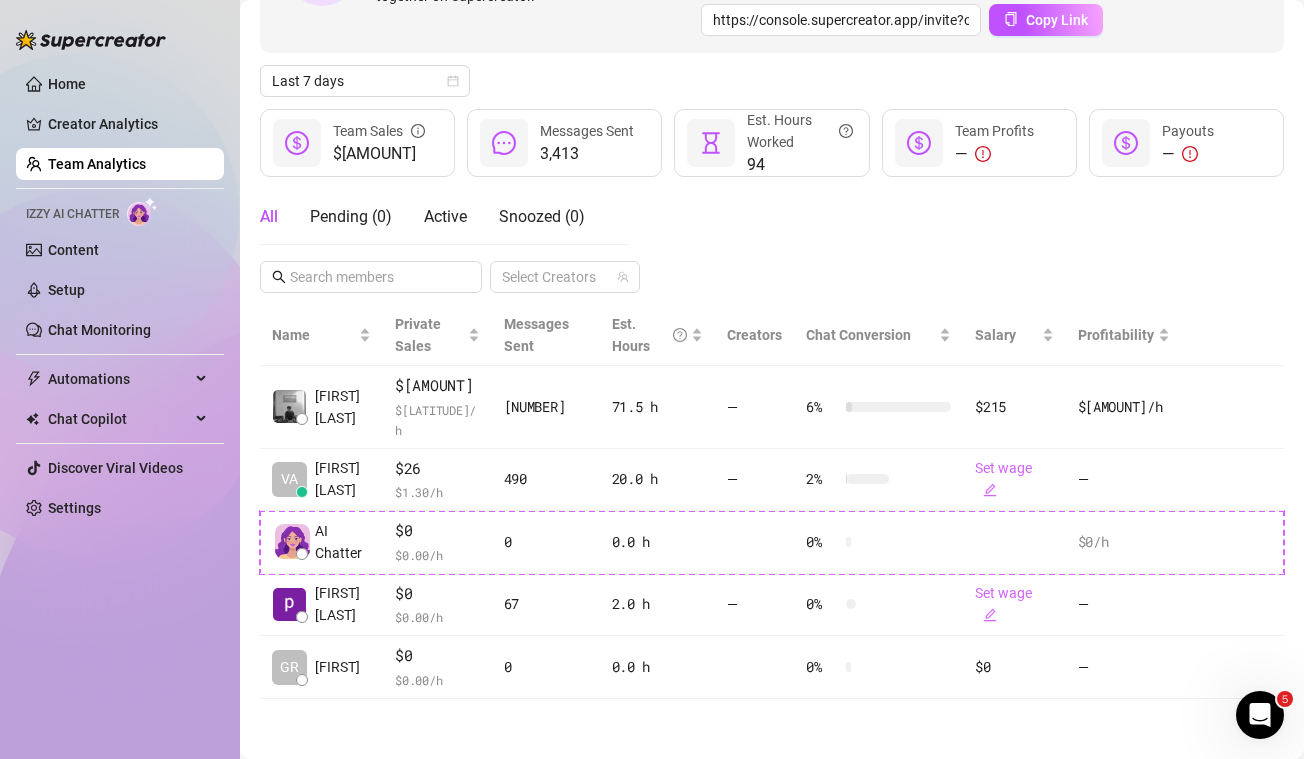 scroll, scrollTop: 190, scrollLeft: 0, axis: vertical 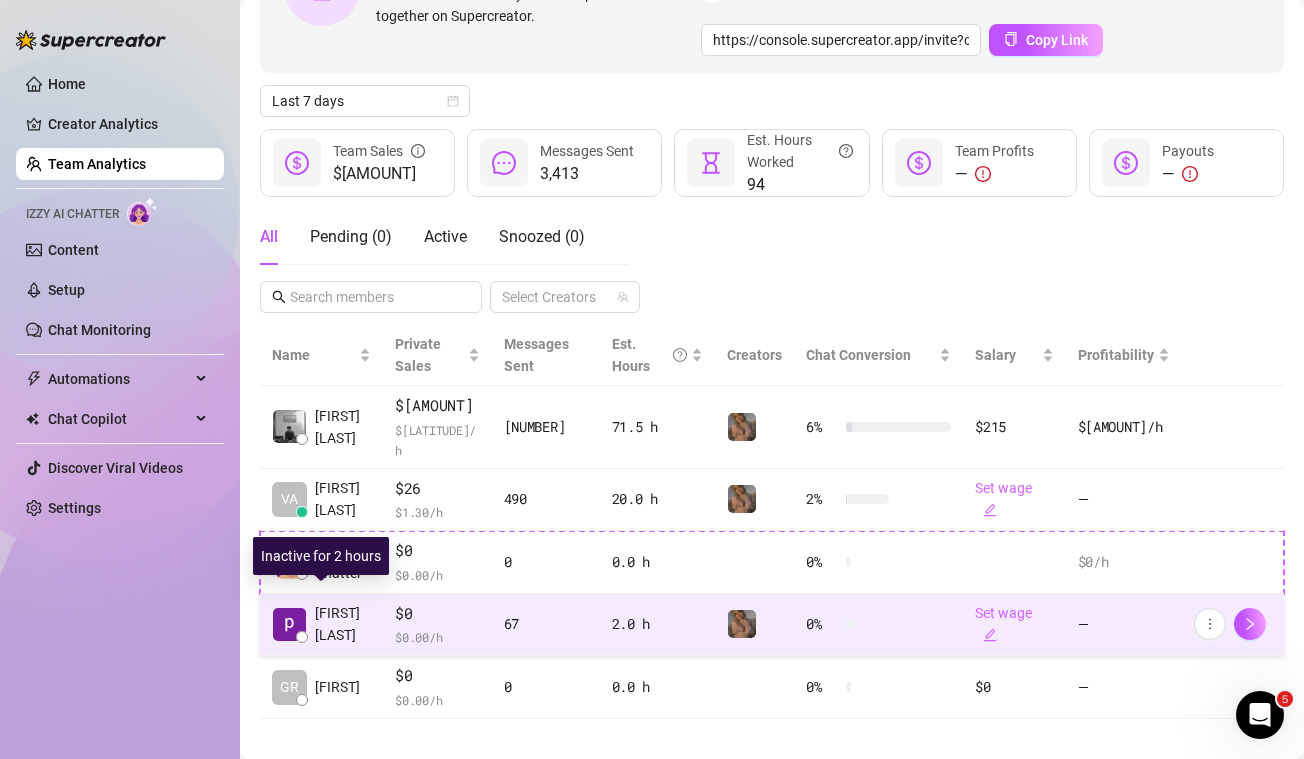 click on "prince C." at bounding box center [343, 624] 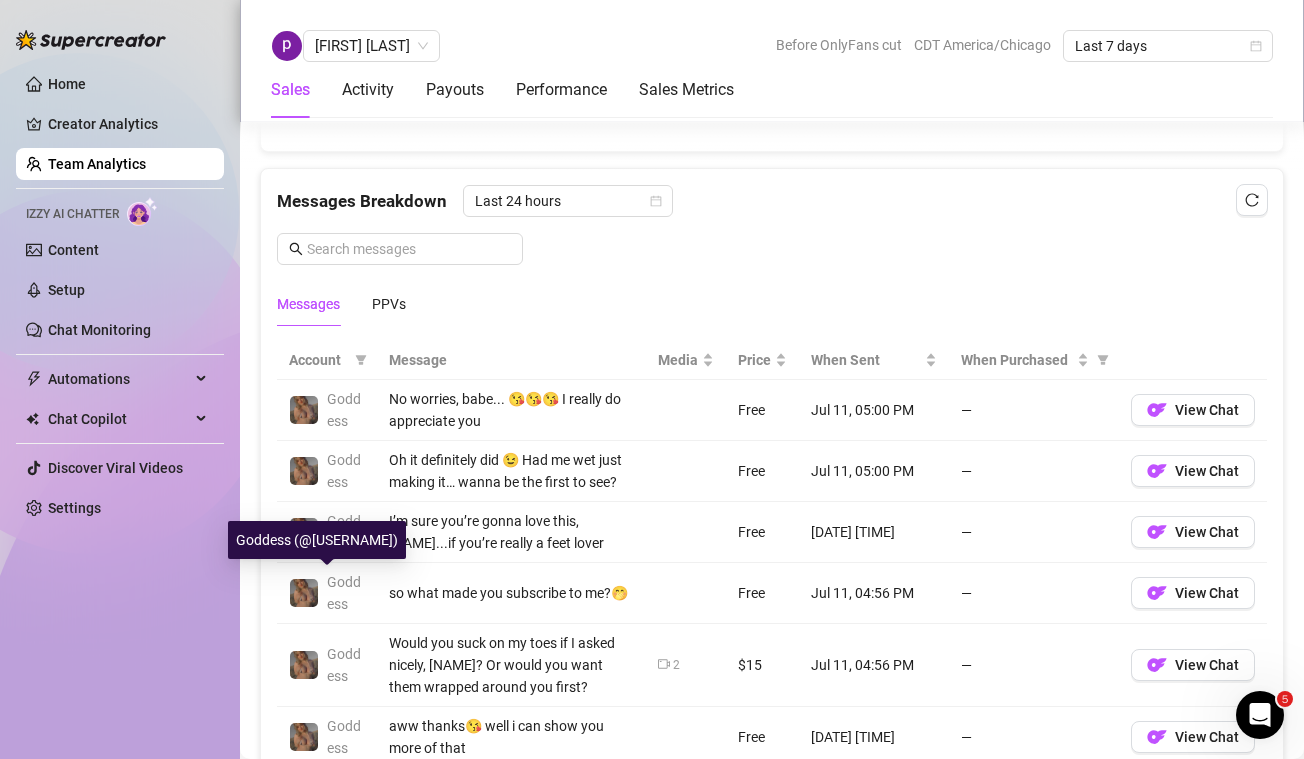 scroll, scrollTop: 1247, scrollLeft: 0, axis: vertical 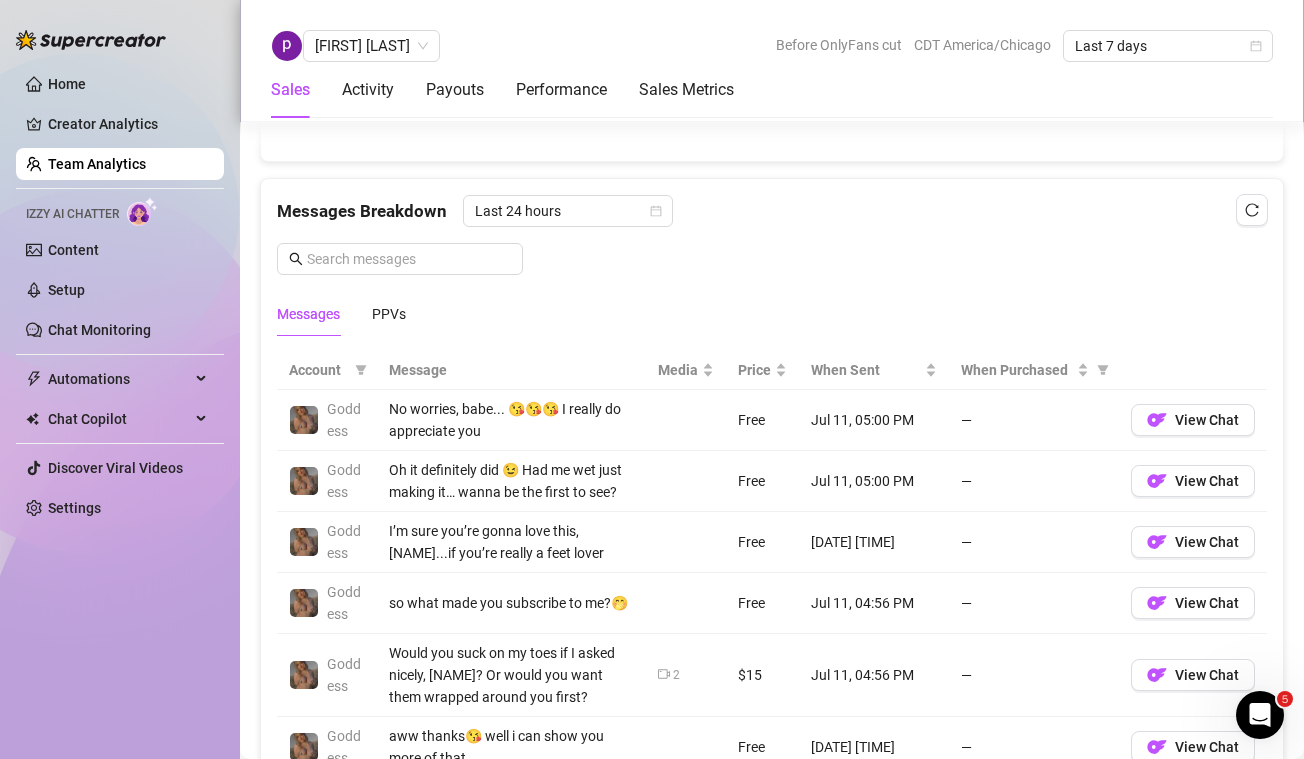 click on "Home Creator Analytics   Team Analytics Izzy AI Chatter Content Setup Chat Monitoring Automations Chat Copilot Discover Viral Videos Settings" at bounding box center [120, 296] 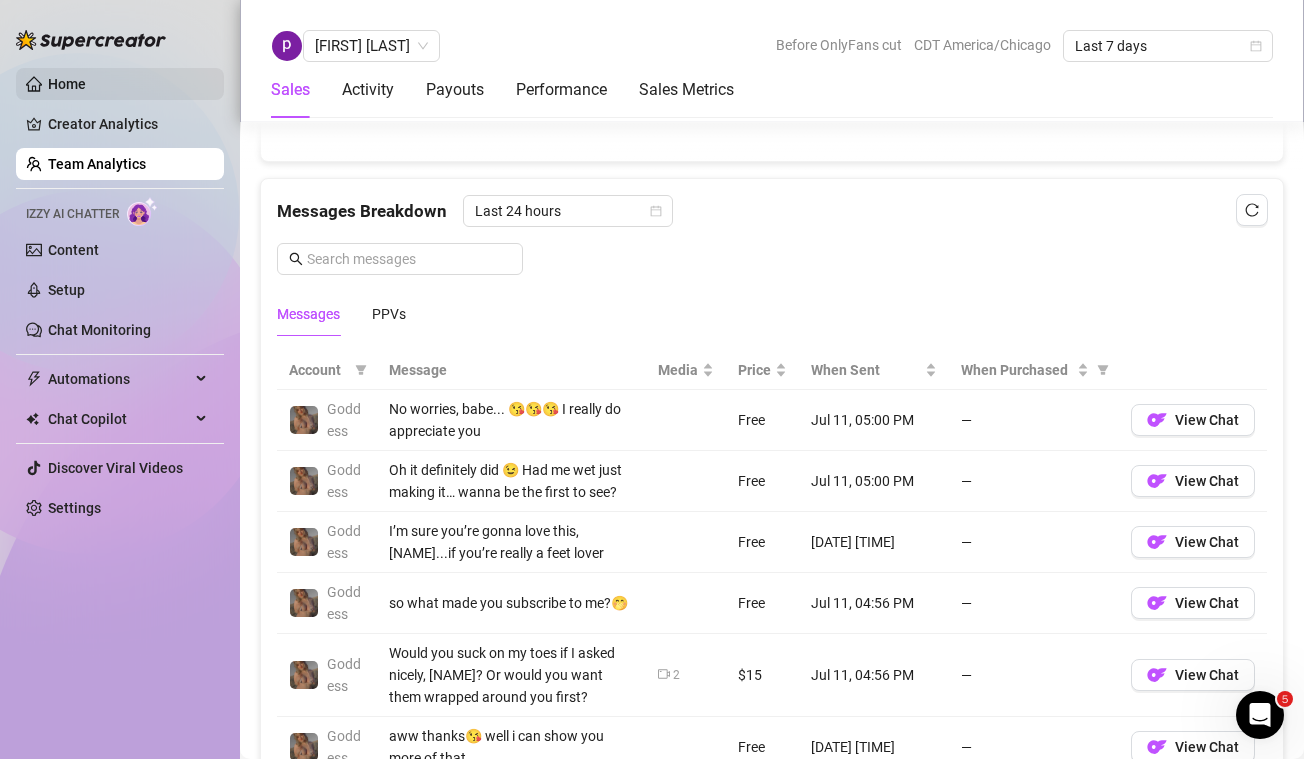 click on "Home" at bounding box center [67, 84] 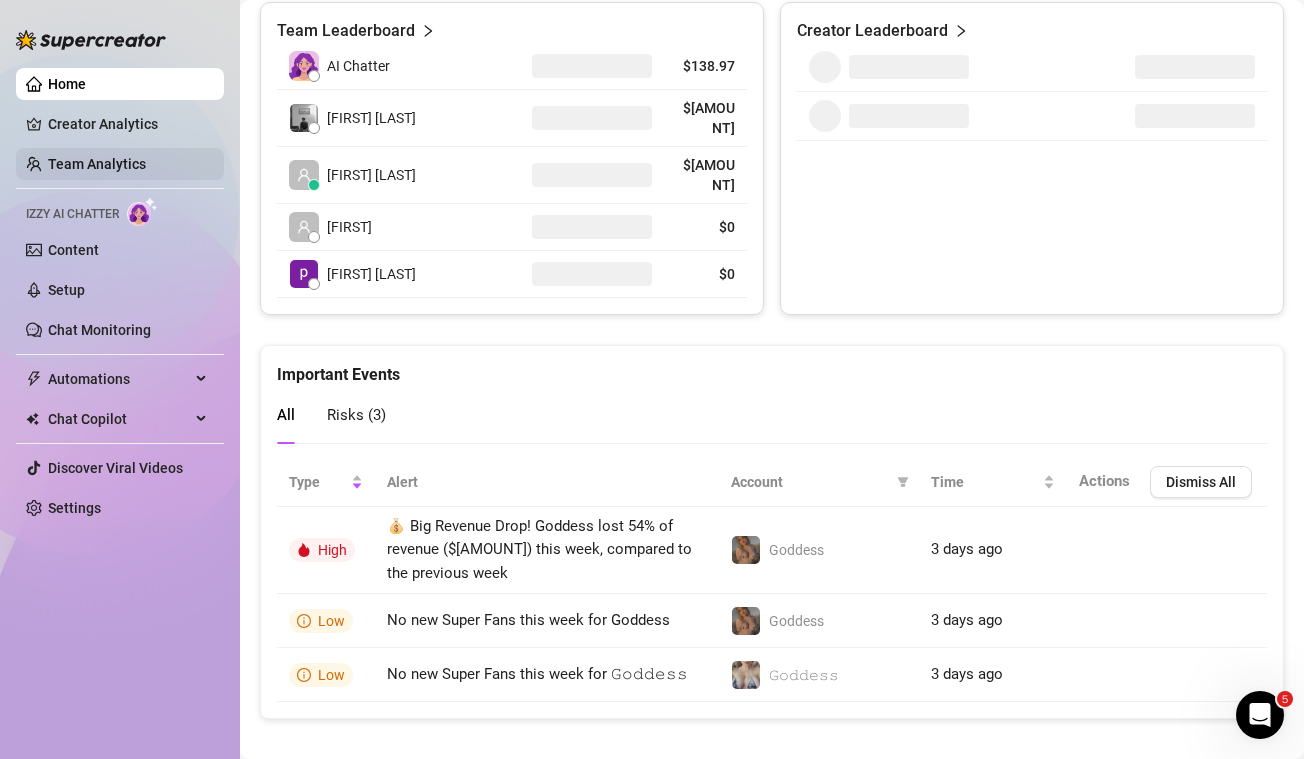 click on "Team Analytics" at bounding box center (97, 164) 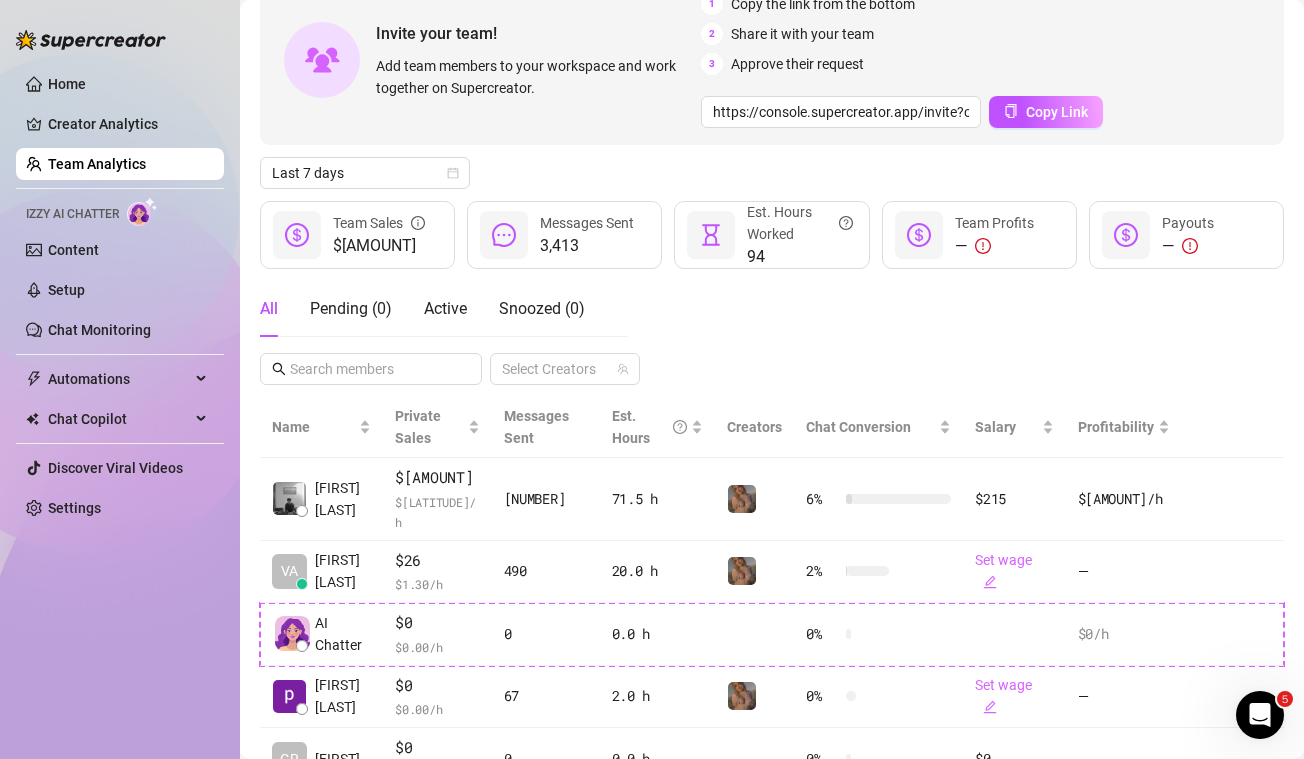 scroll, scrollTop: 119, scrollLeft: 0, axis: vertical 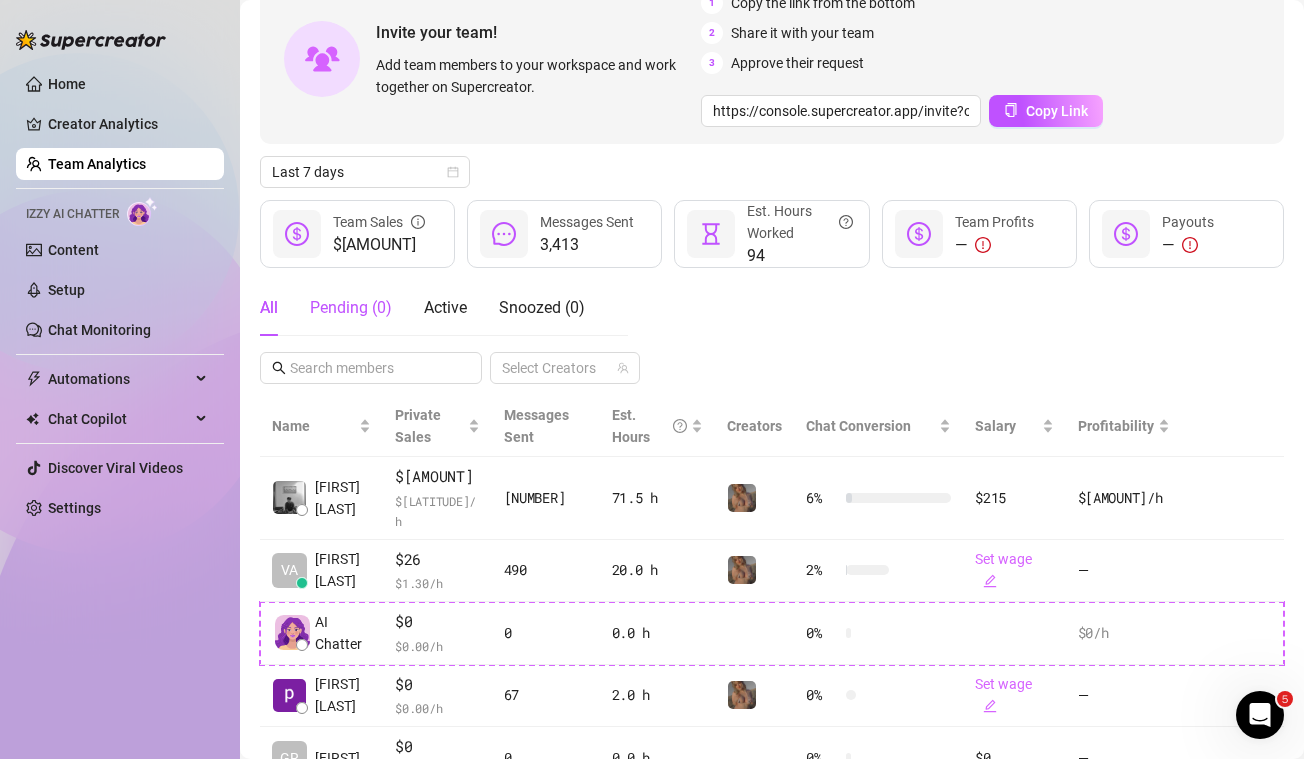 click on "Pending ( 0 )" at bounding box center (351, 308) 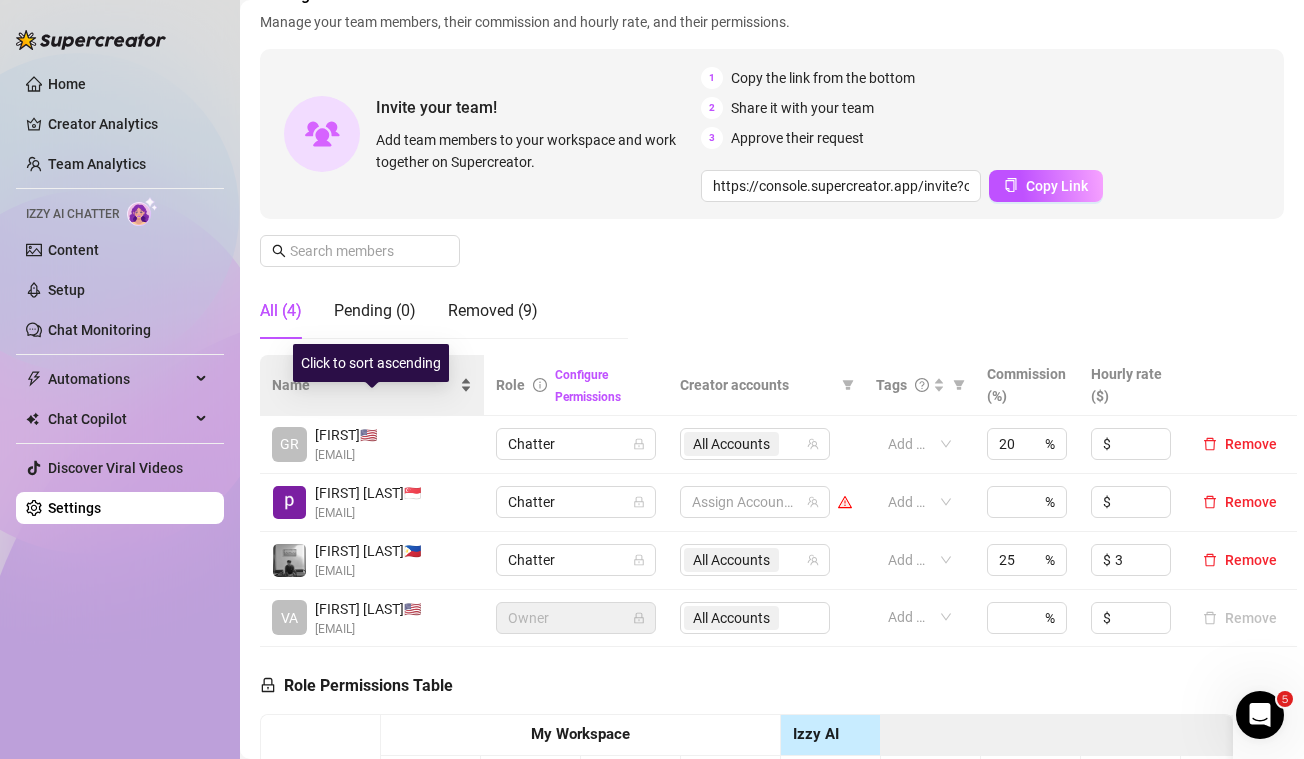 scroll, scrollTop: 146, scrollLeft: 0, axis: vertical 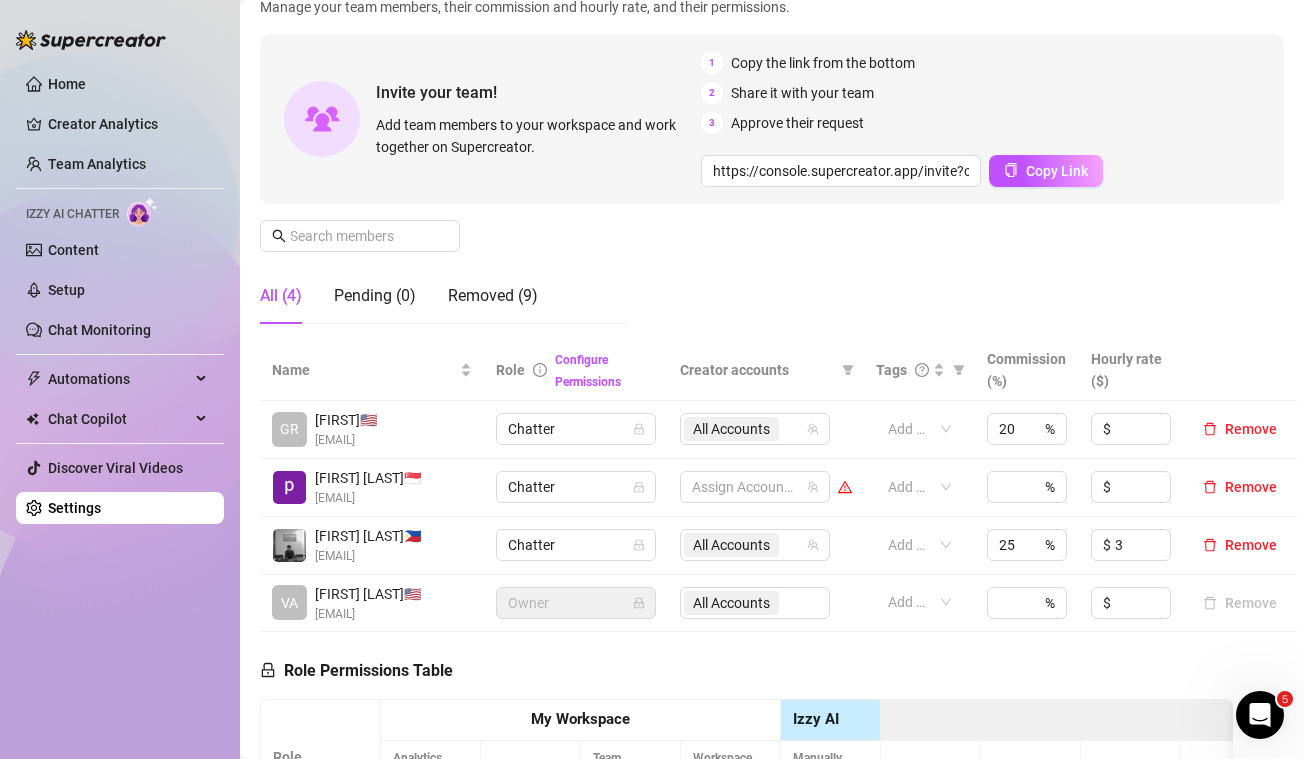 click on "greatkennedy  🇺🇸" at bounding box center (346, 420) 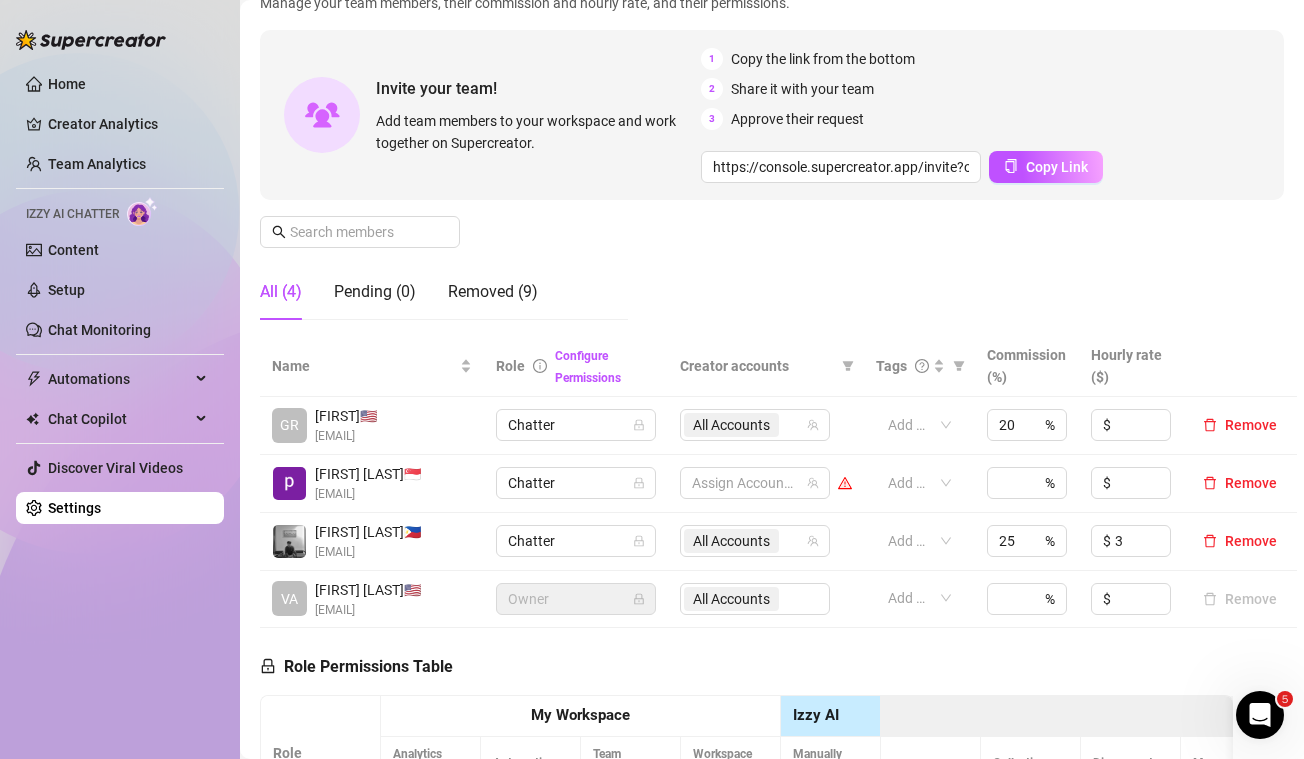 scroll, scrollTop: 145, scrollLeft: 0, axis: vertical 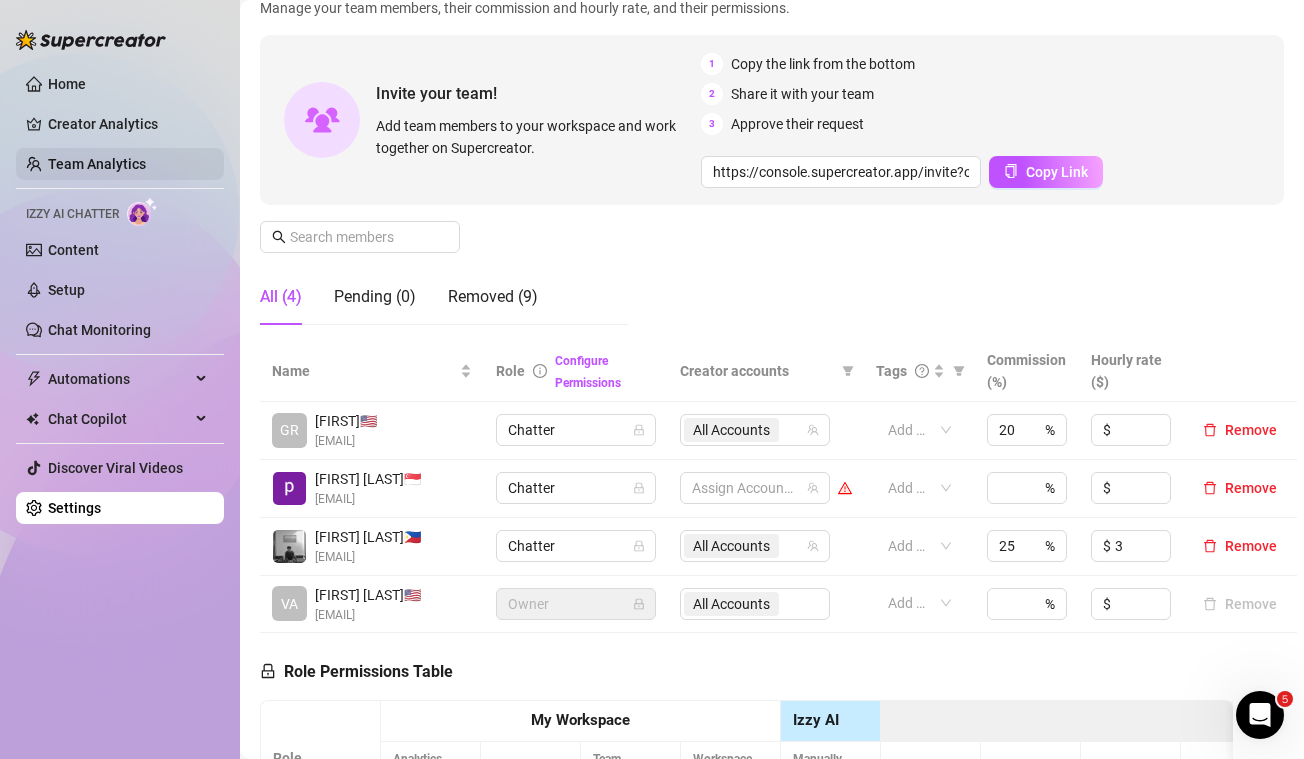 click on "Team Analytics" at bounding box center [97, 164] 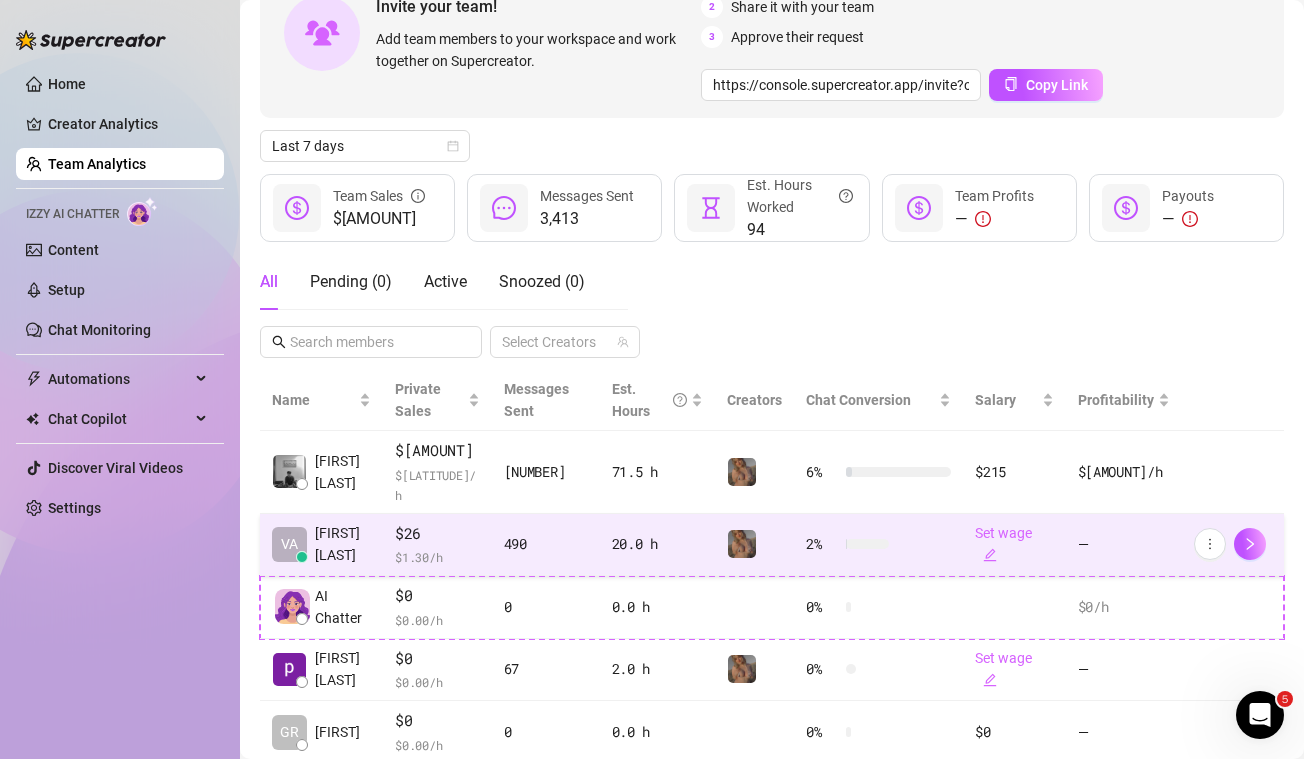 scroll, scrollTop: 190, scrollLeft: 0, axis: vertical 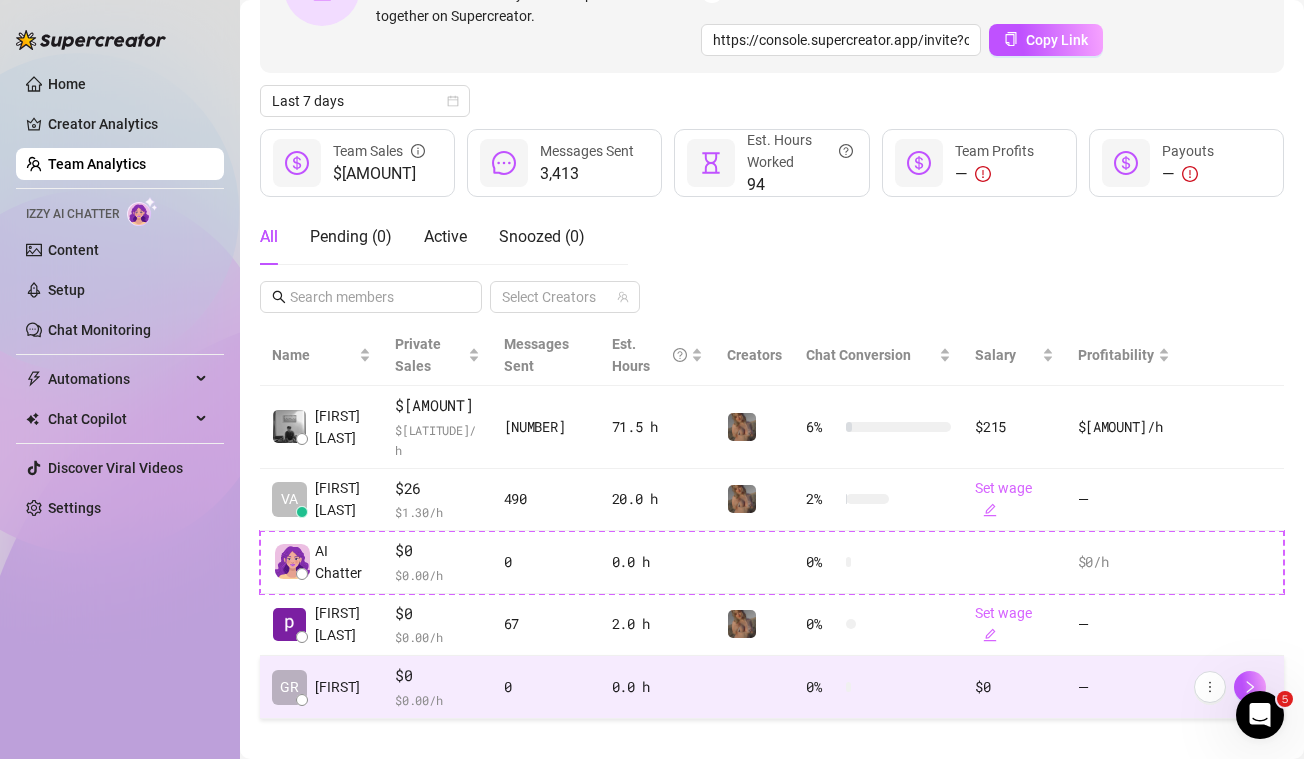 click on "$ 0.00 /h" at bounding box center (437, 700) 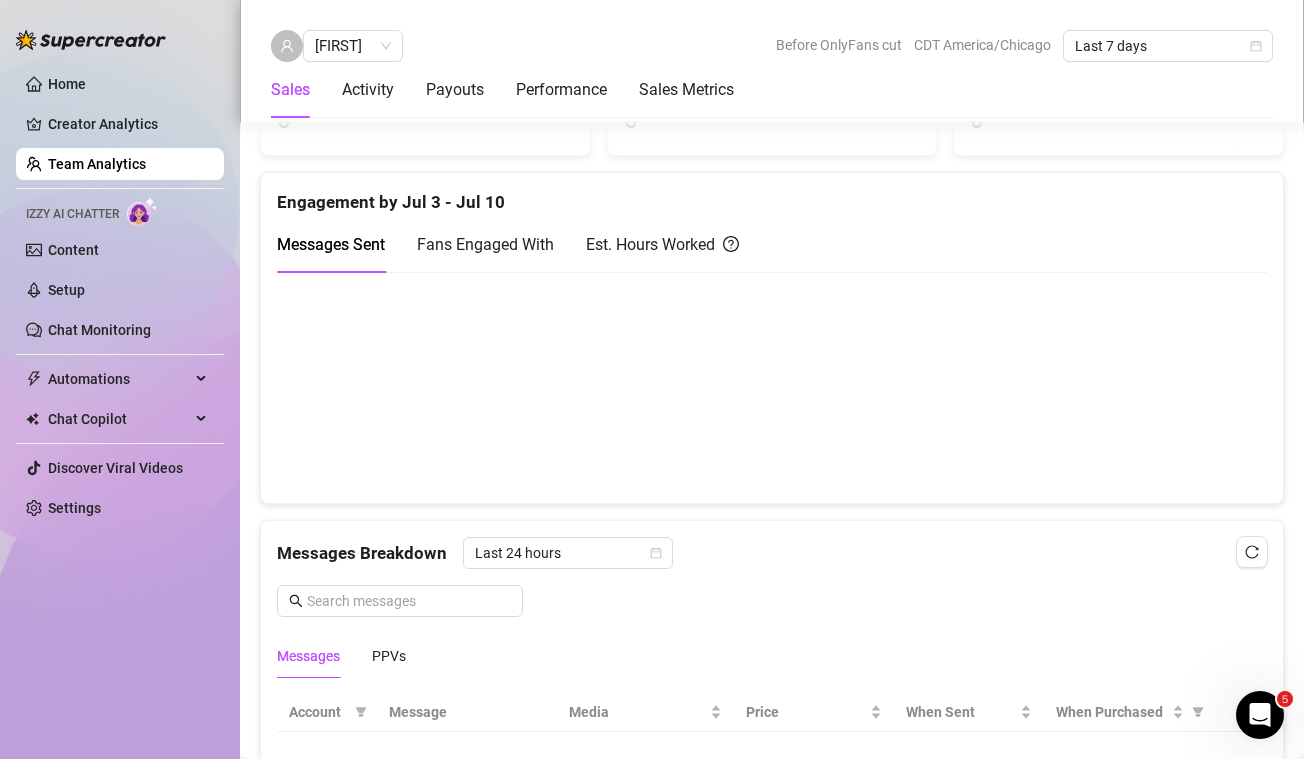 scroll, scrollTop: 900, scrollLeft: 0, axis: vertical 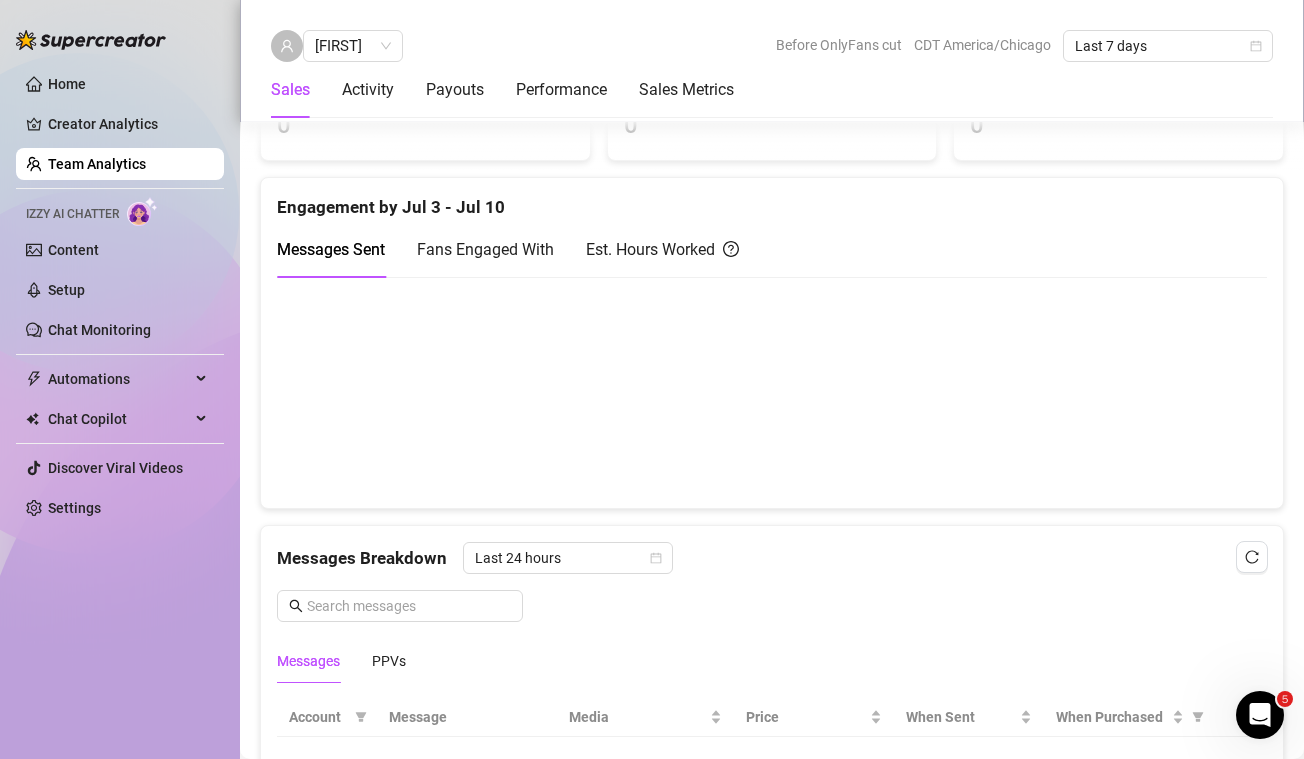 click on "Messages Sent" at bounding box center [331, 249] 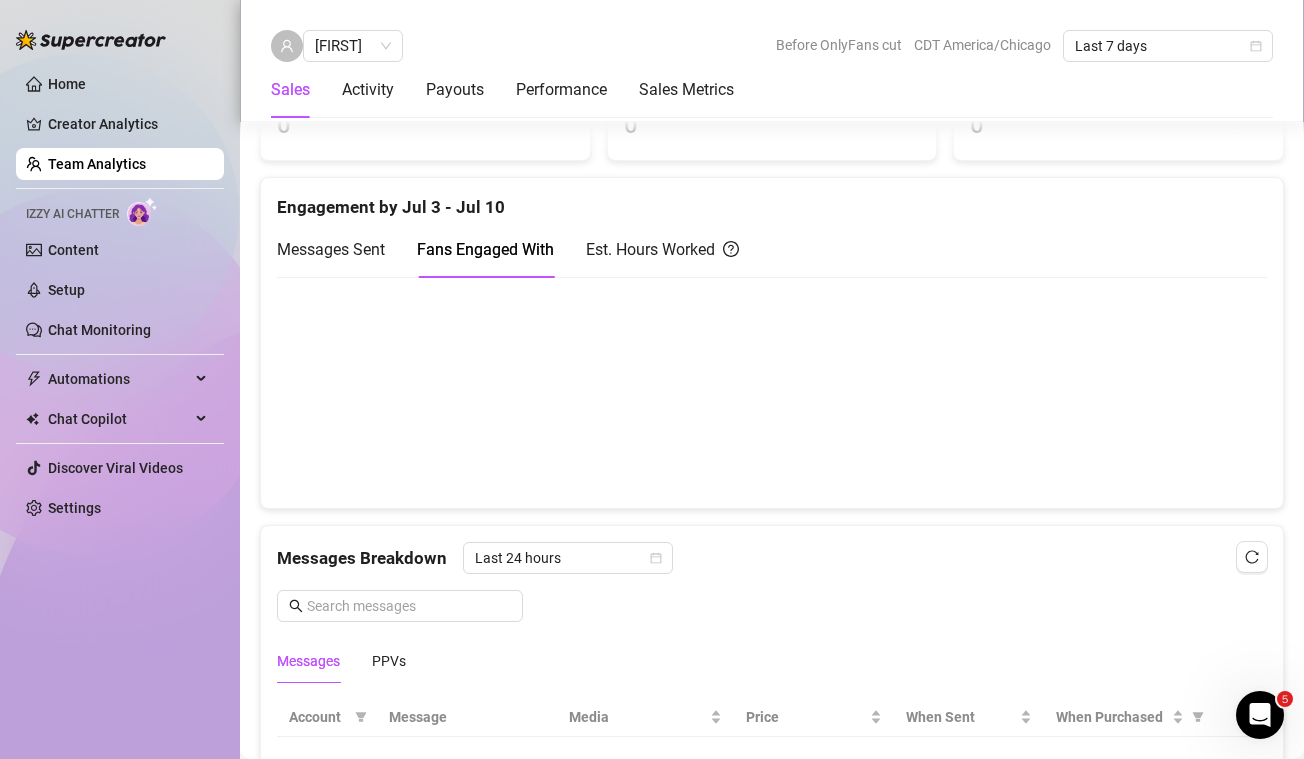 click on "Messages Sent" at bounding box center [331, 249] 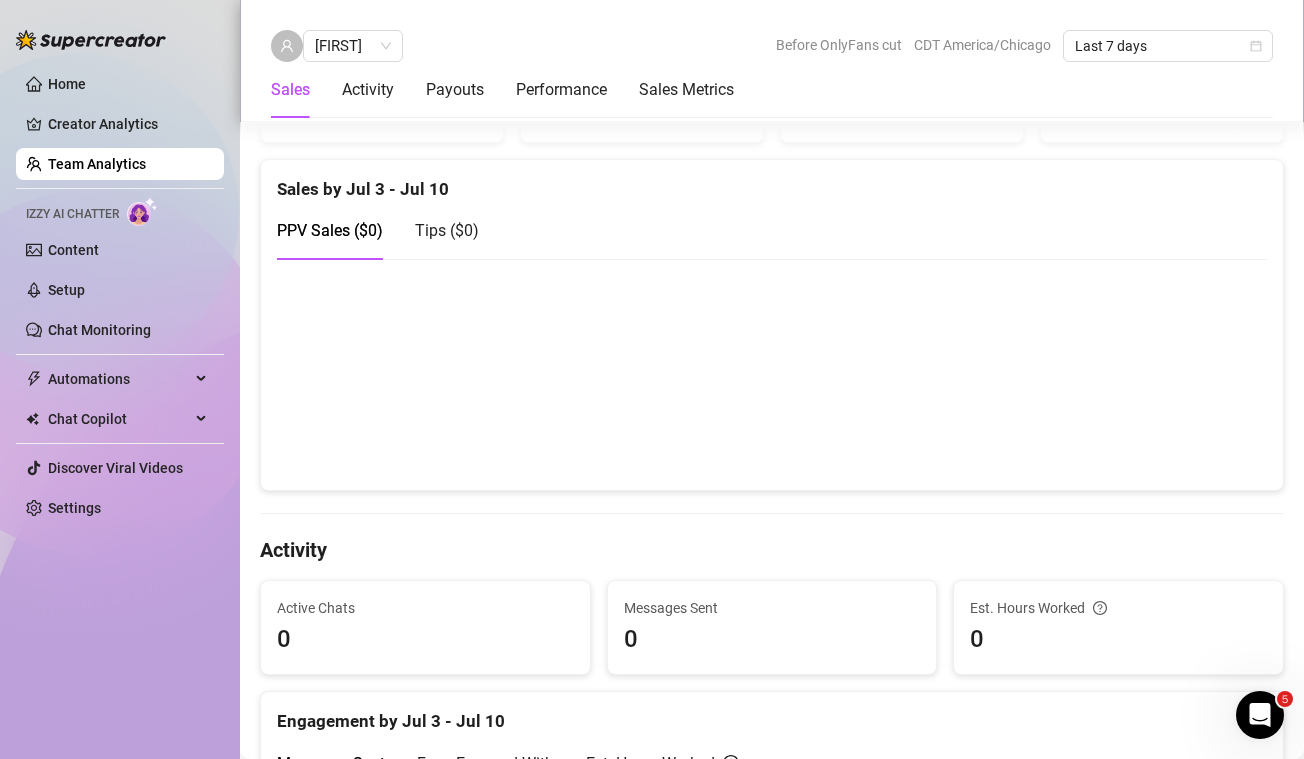 scroll, scrollTop: 0, scrollLeft: 0, axis: both 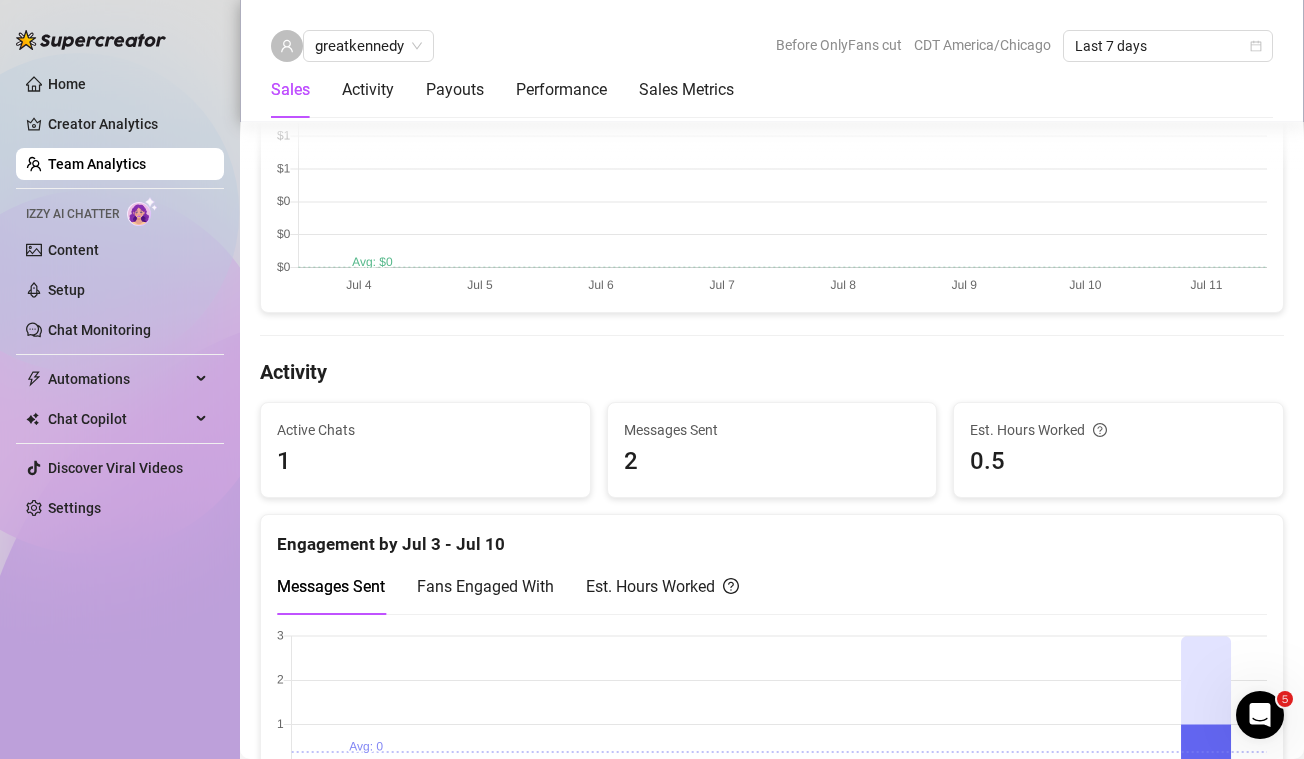 click on "Team Analytics" at bounding box center (97, 164) 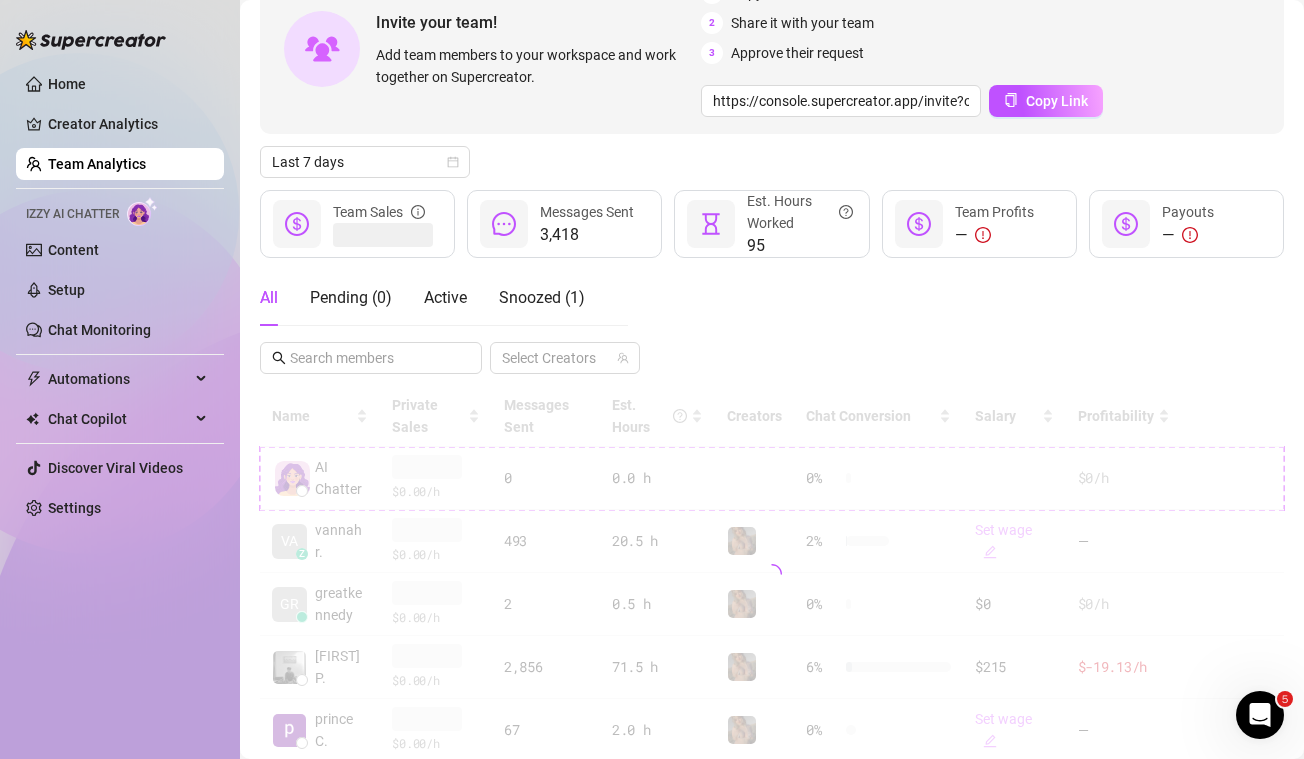 scroll, scrollTop: 190, scrollLeft: 0, axis: vertical 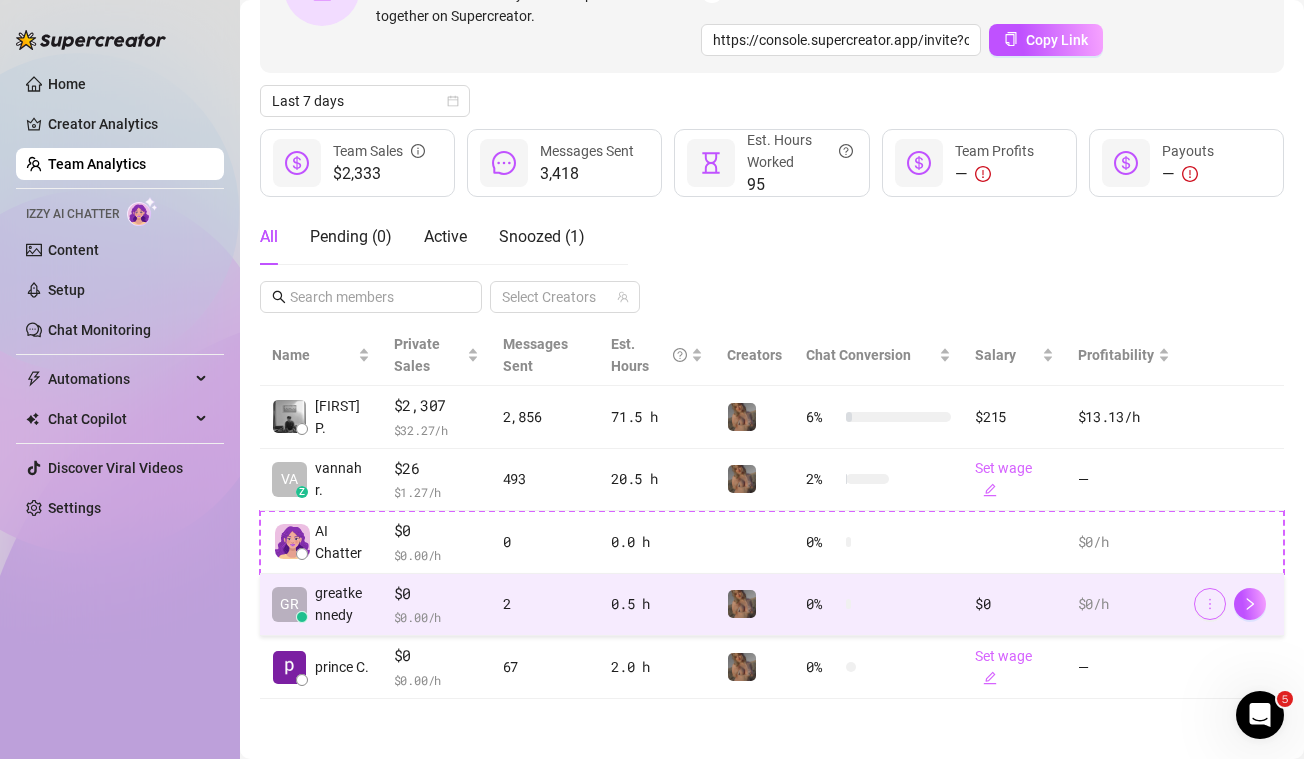 click at bounding box center [1210, 604] 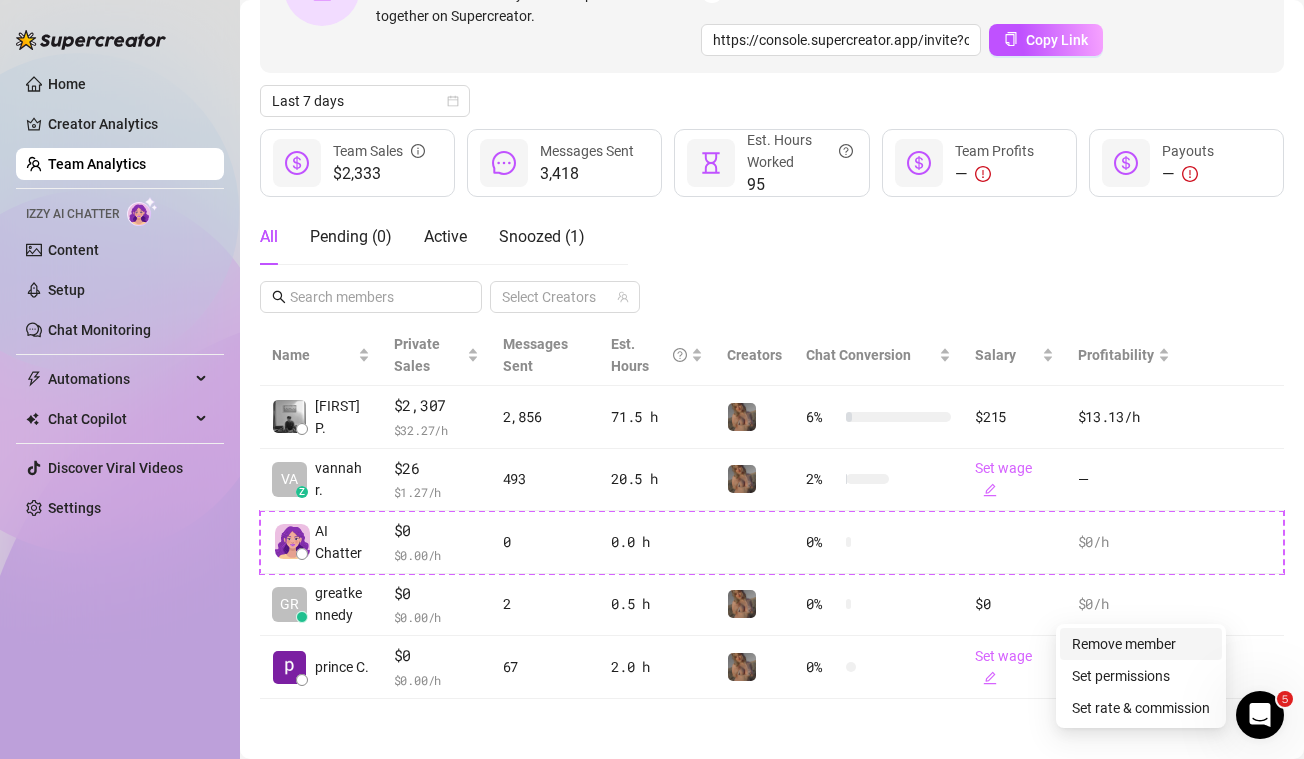 click on "Remove member" at bounding box center (1124, 644) 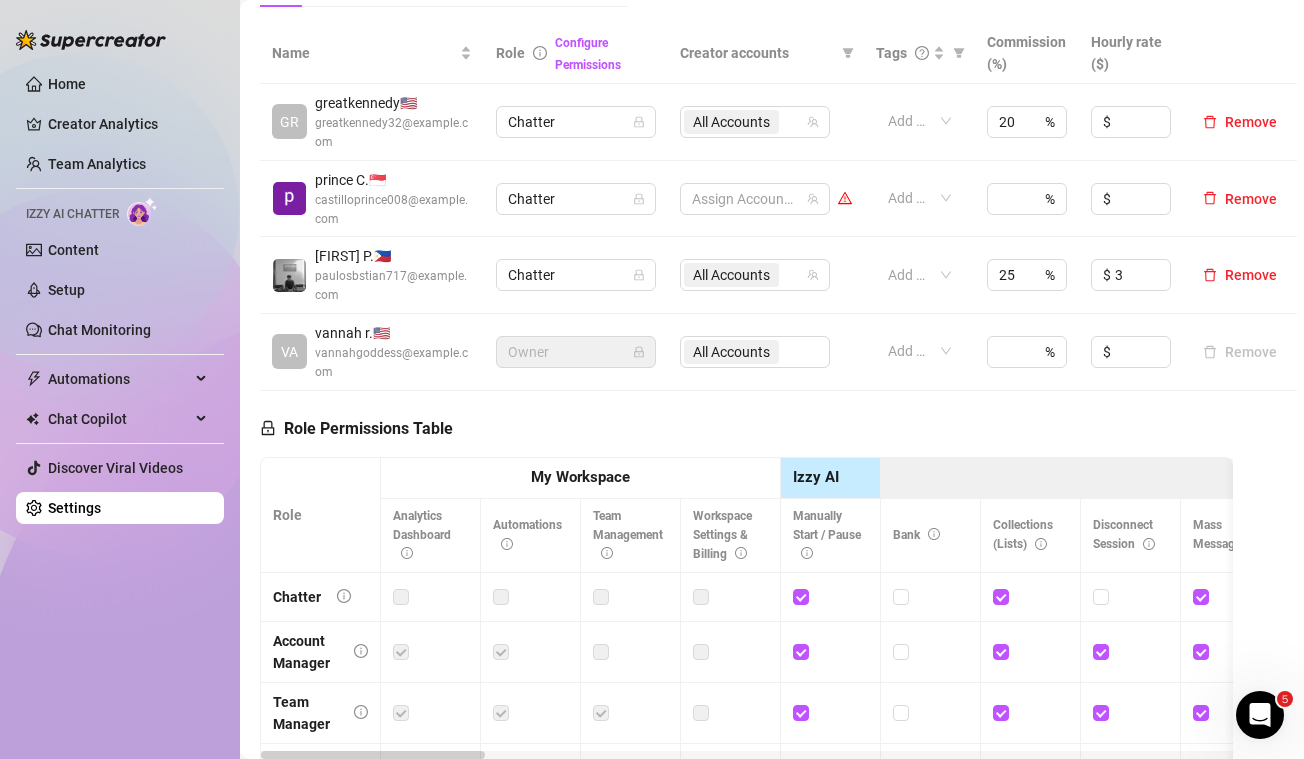 scroll, scrollTop: 305, scrollLeft: 0, axis: vertical 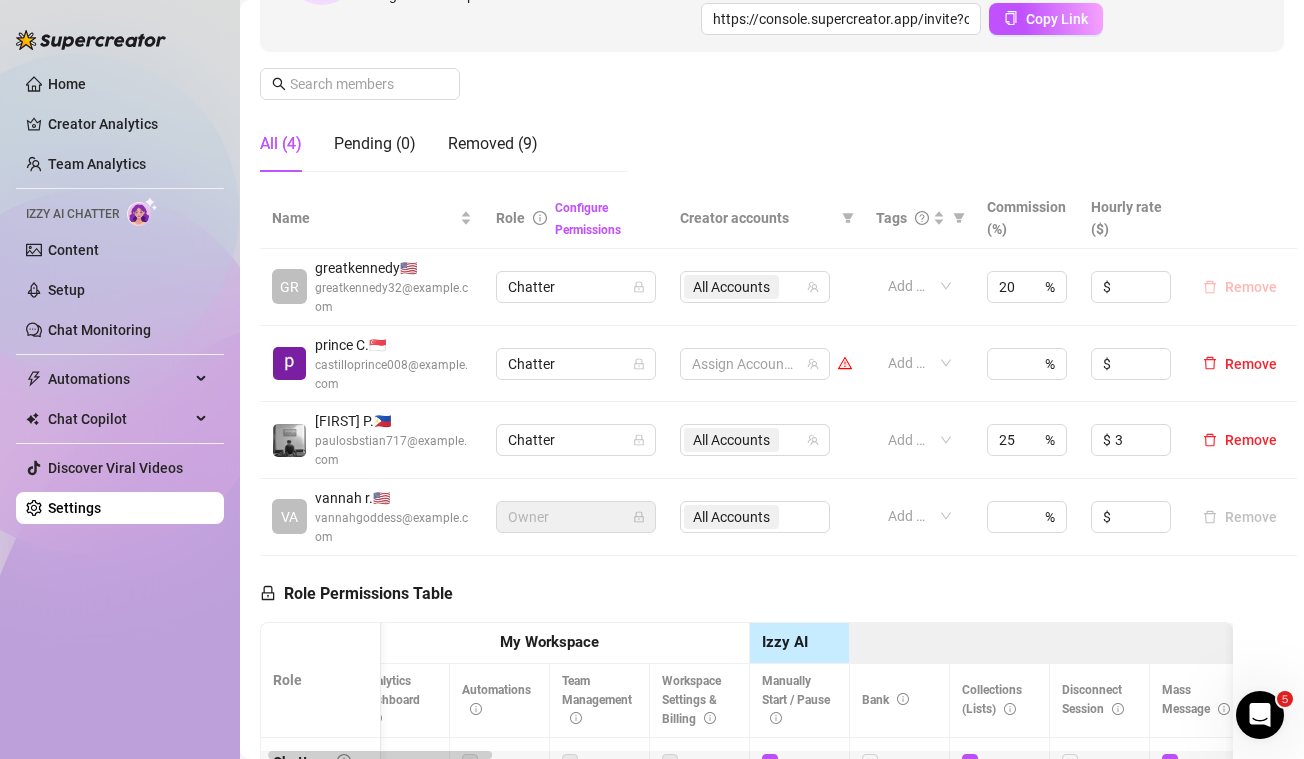click on "Remove" at bounding box center [1251, 287] 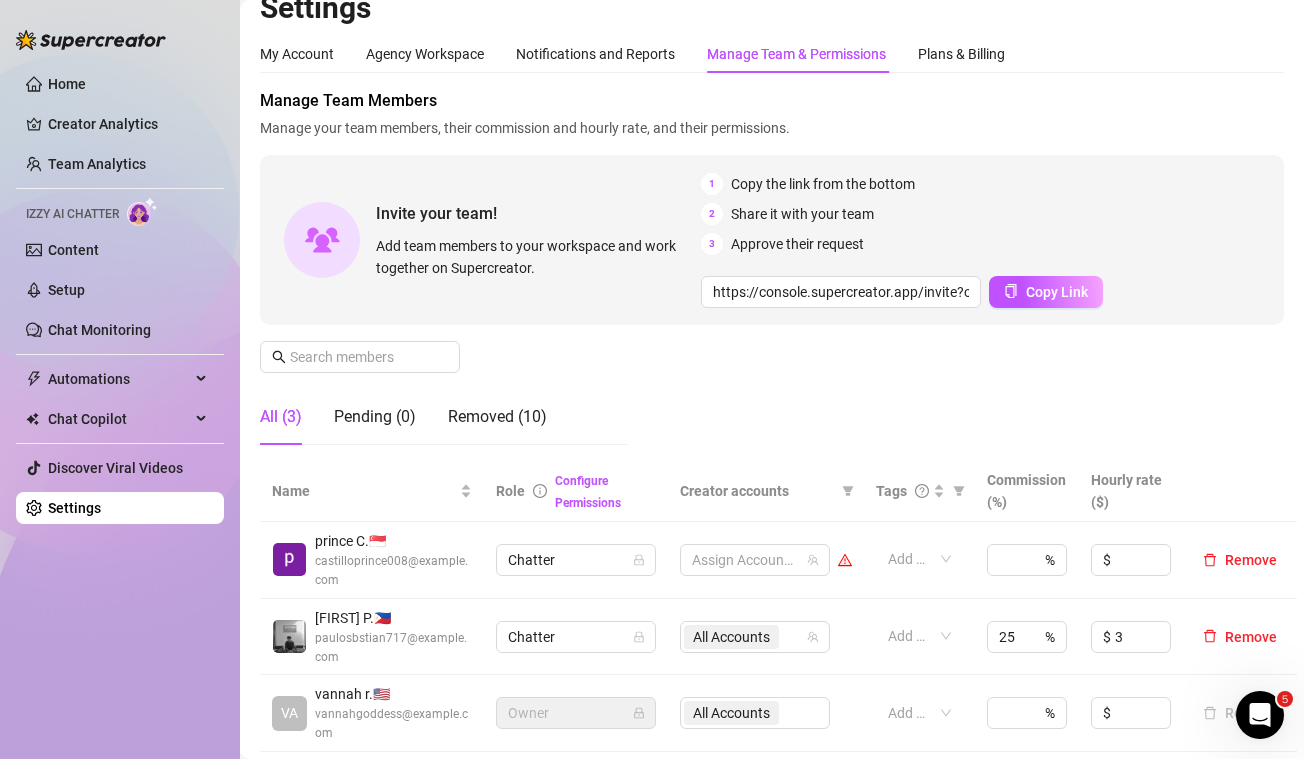 scroll, scrollTop: 178, scrollLeft: 0, axis: vertical 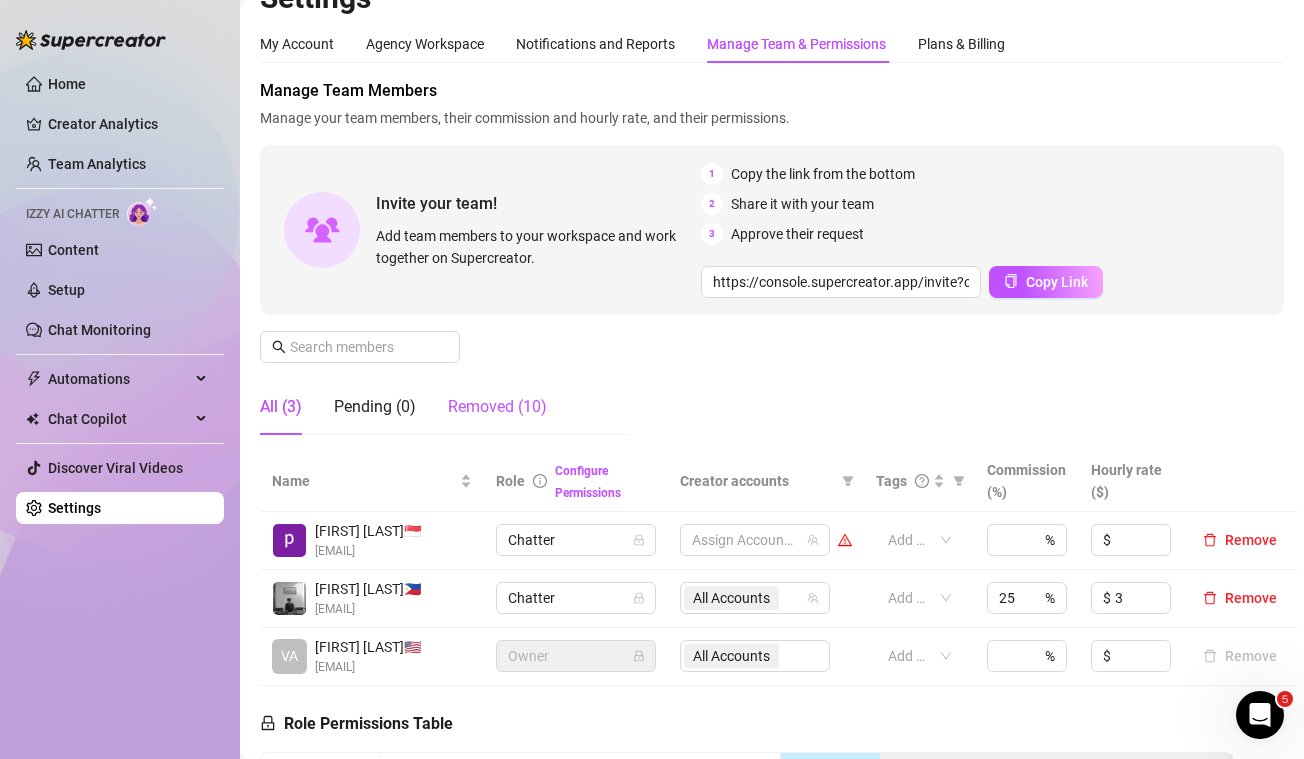 click on "Removed (10)" at bounding box center [497, 407] 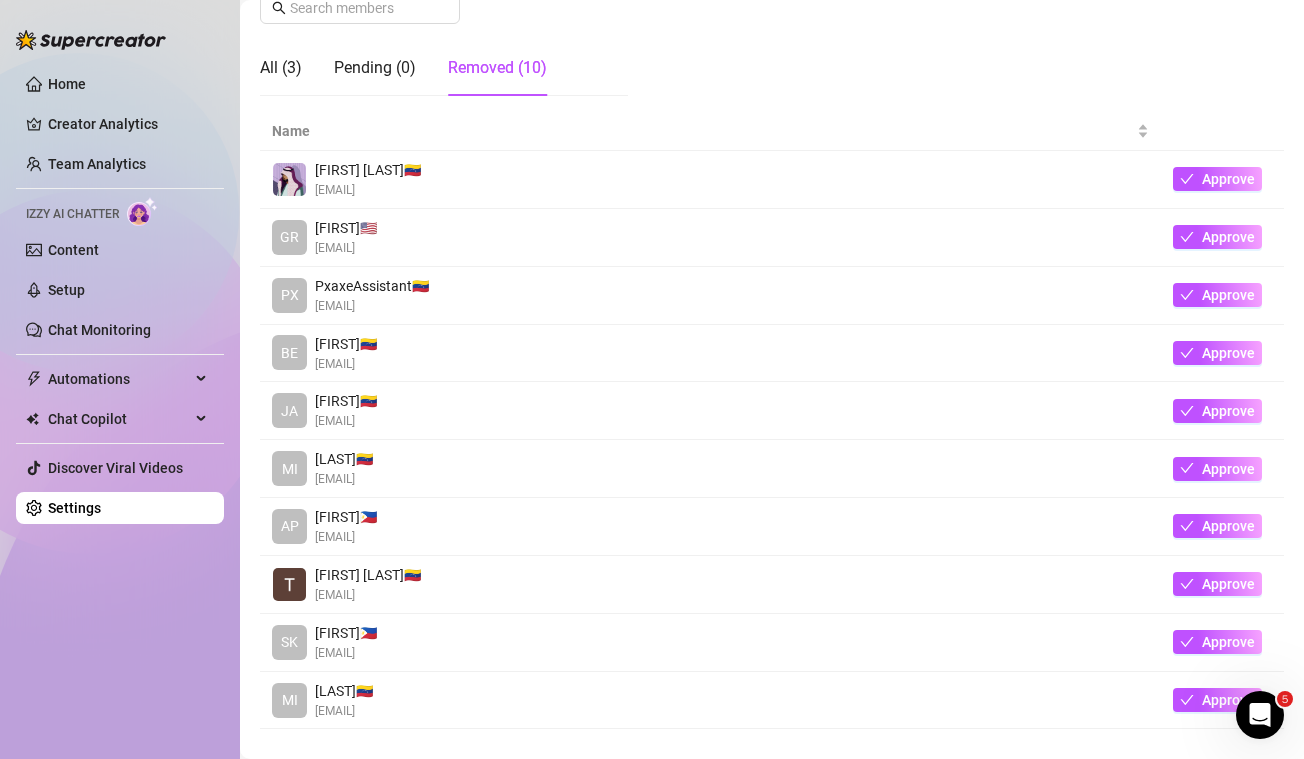 scroll, scrollTop: 268, scrollLeft: 0, axis: vertical 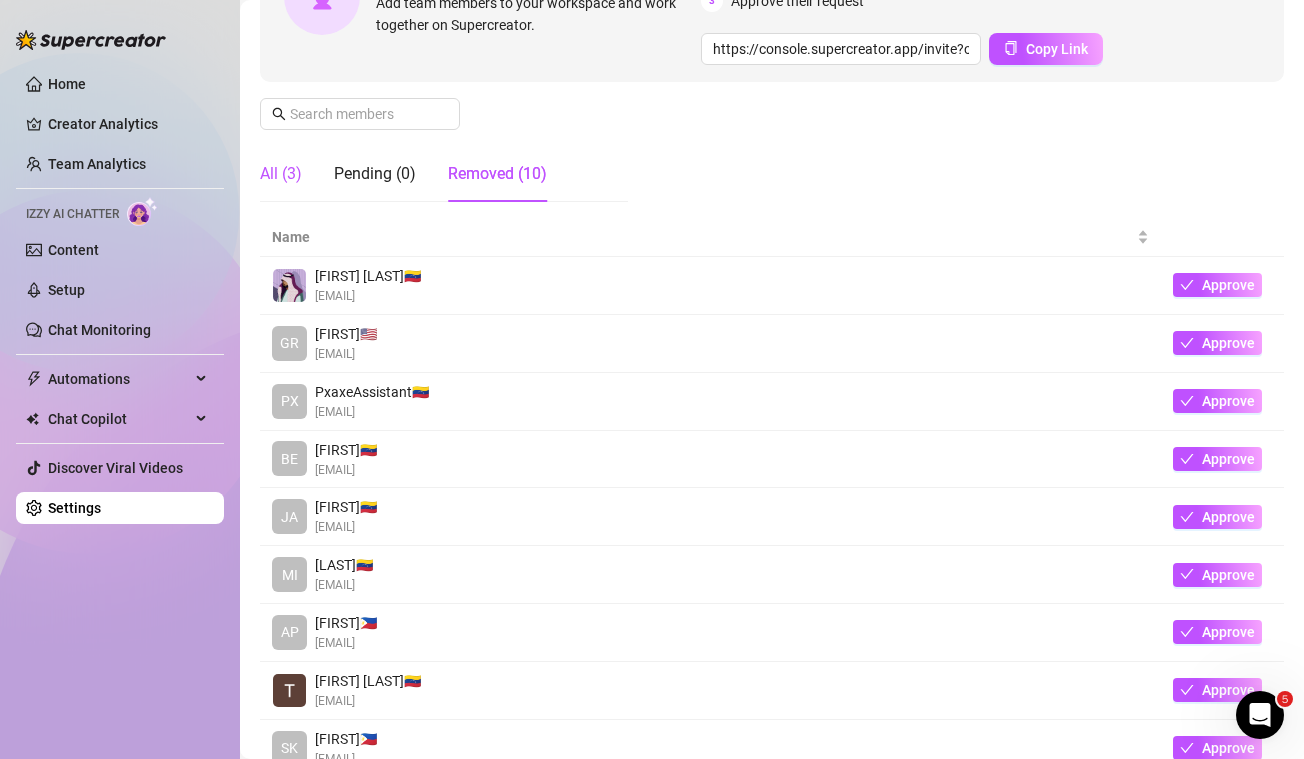 click on "All (3)" at bounding box center [281, 174] 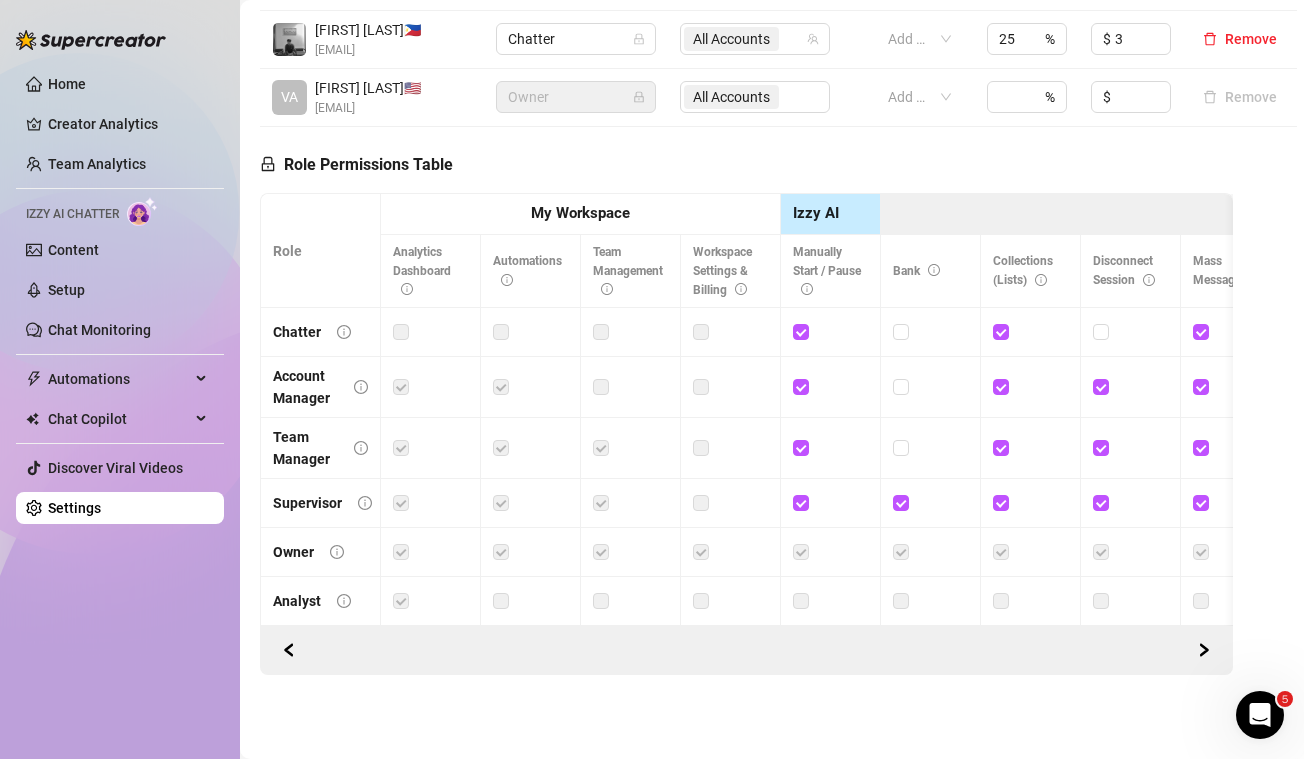 scroll, scrollTop: 296, scrollLeft: 0, axis: vertical 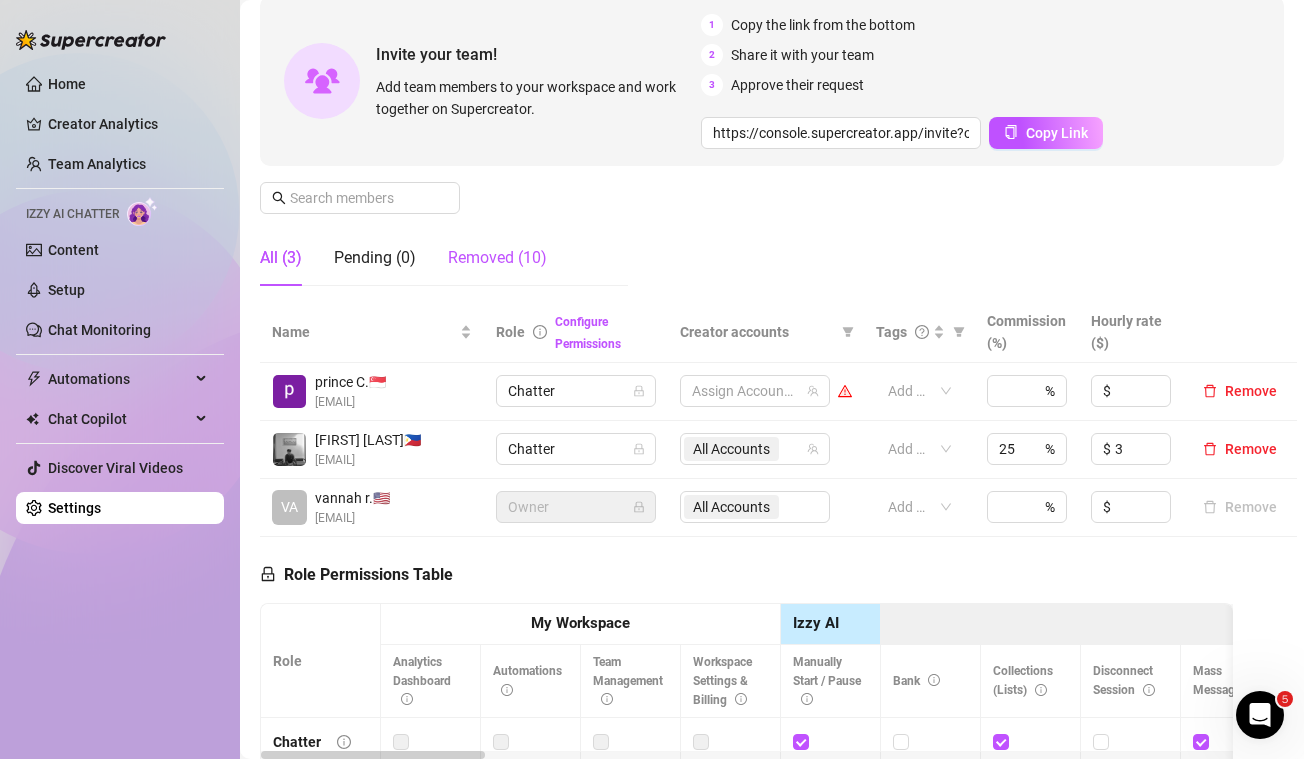 click on "Removed (10)" at bounding box center [497, 258] 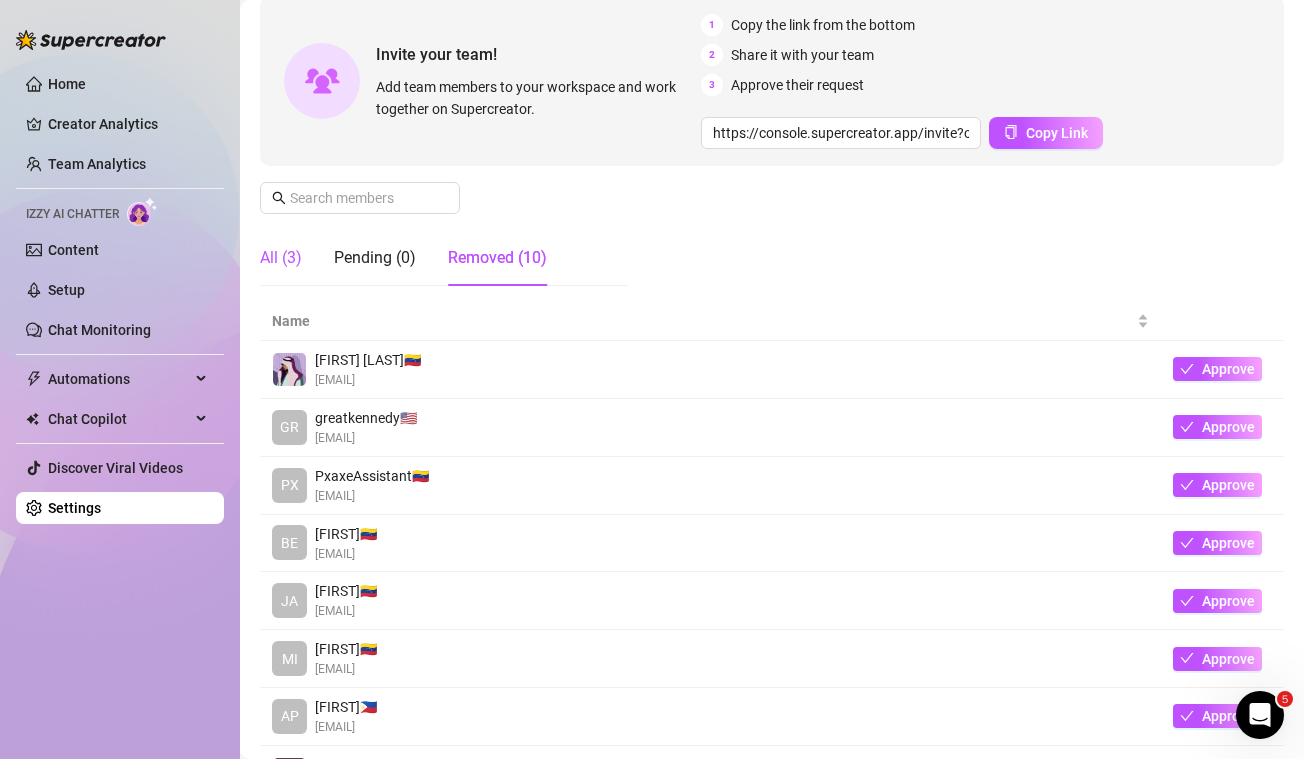 click on "All (3)" at bounding box center (281, 258) 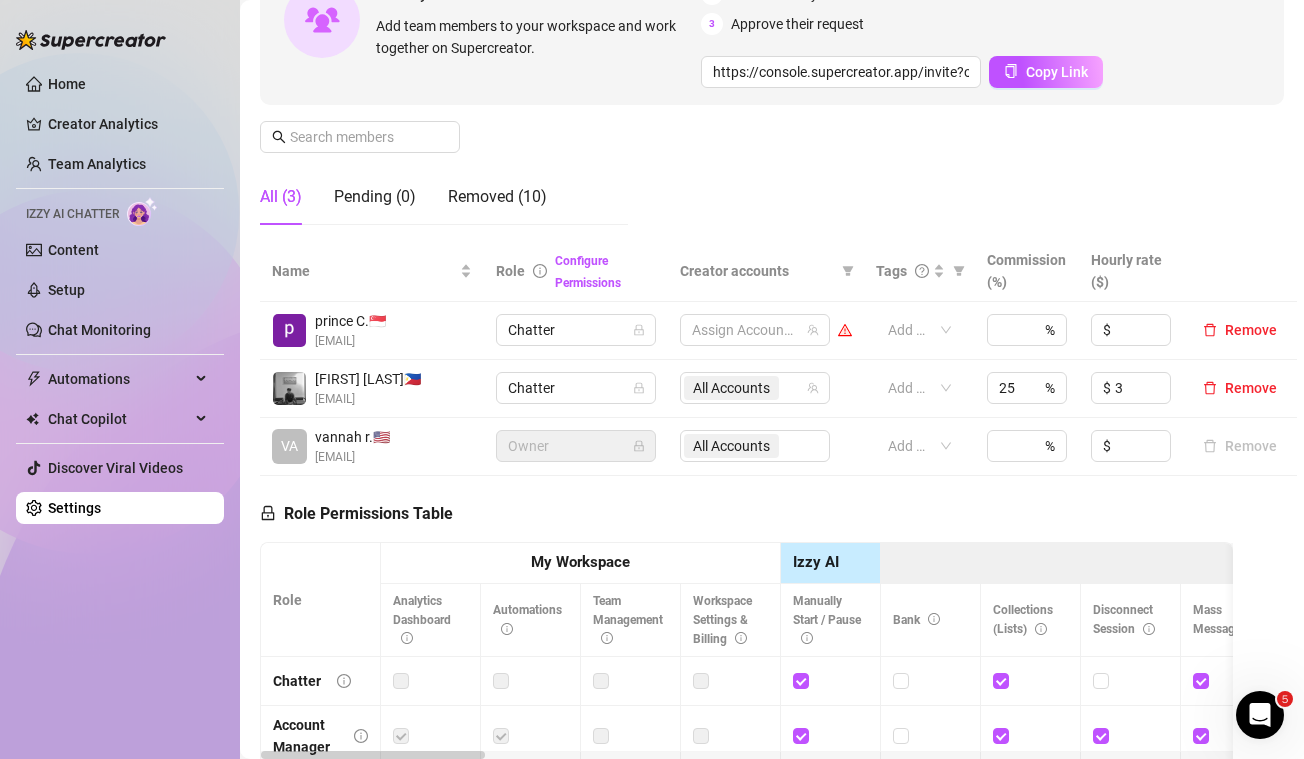 scroll, scrollTop: 244, scrollLeft: 0, axis: vertical 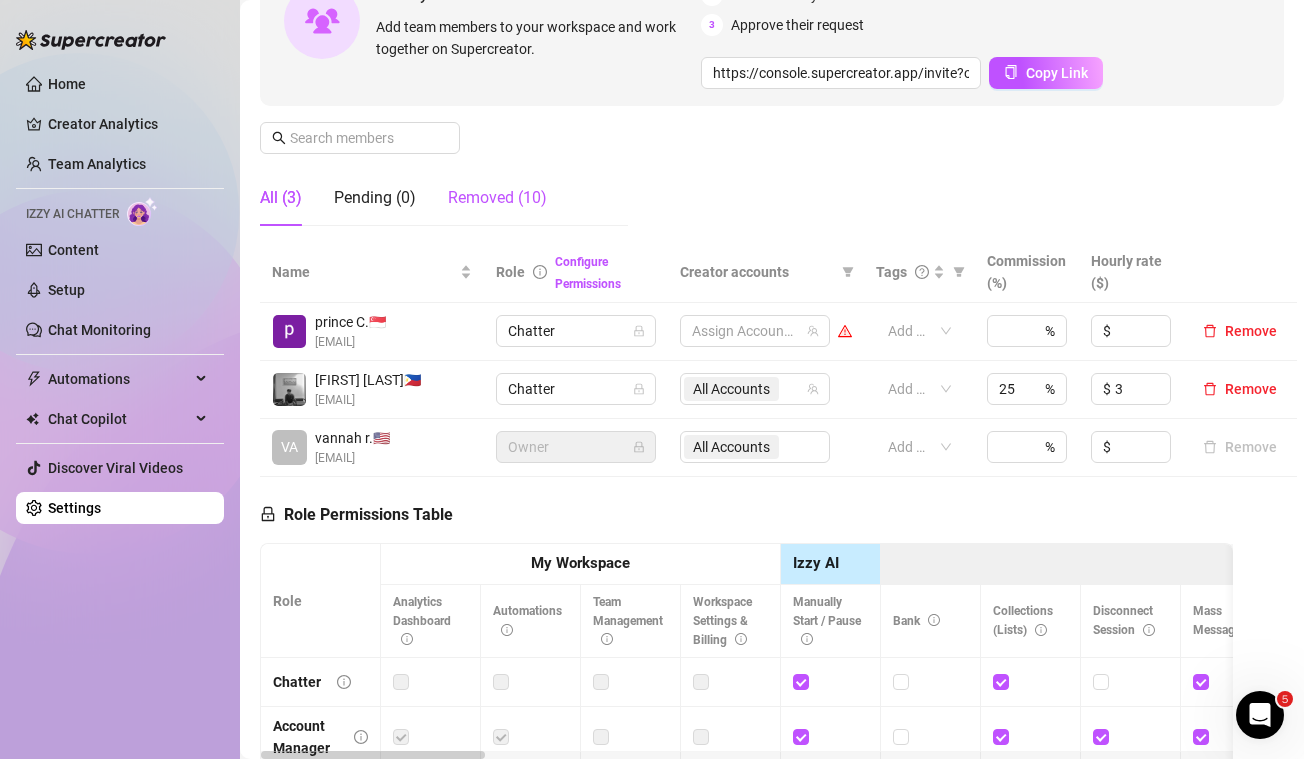 click on "Removed (10)" at bounding box center [497, 198] 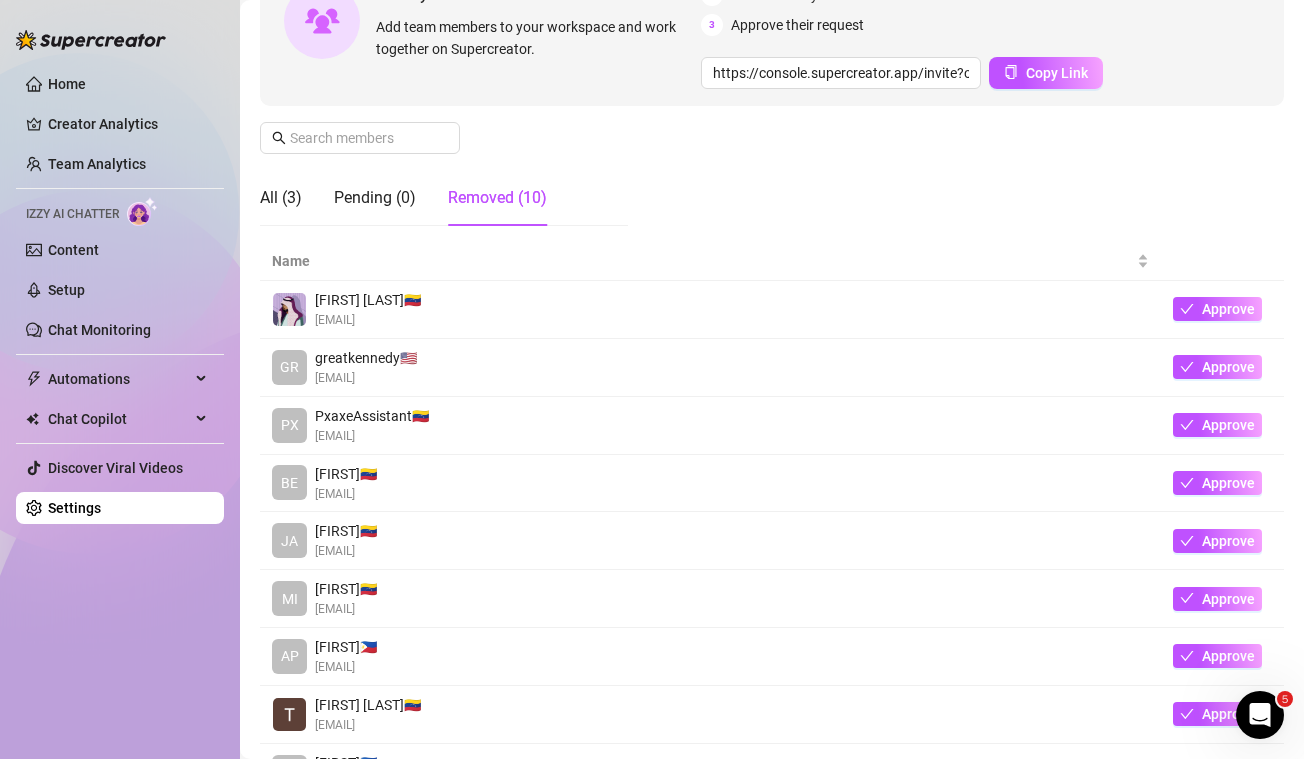 click on "hideonzaza@gmail.com" at bounding box center [368, 320] 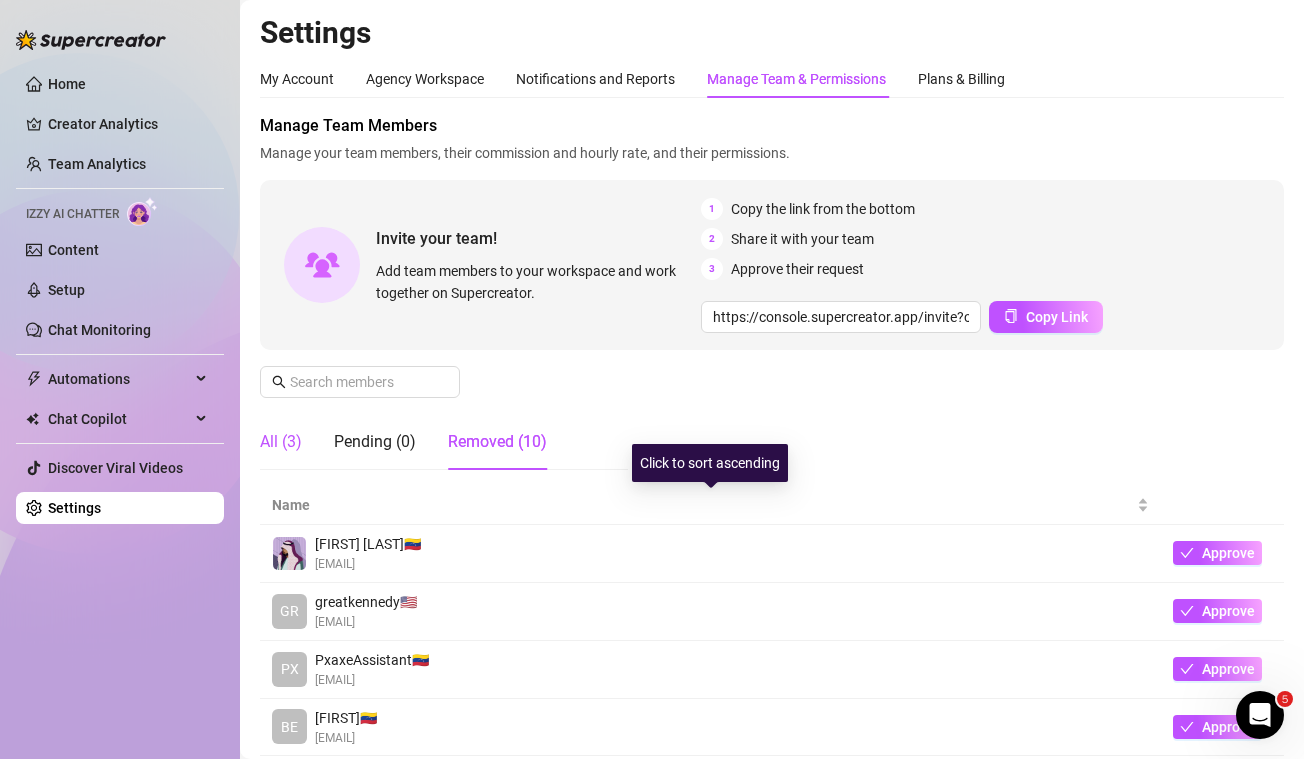 click on "All (3)" at bounding box center [281, 442] 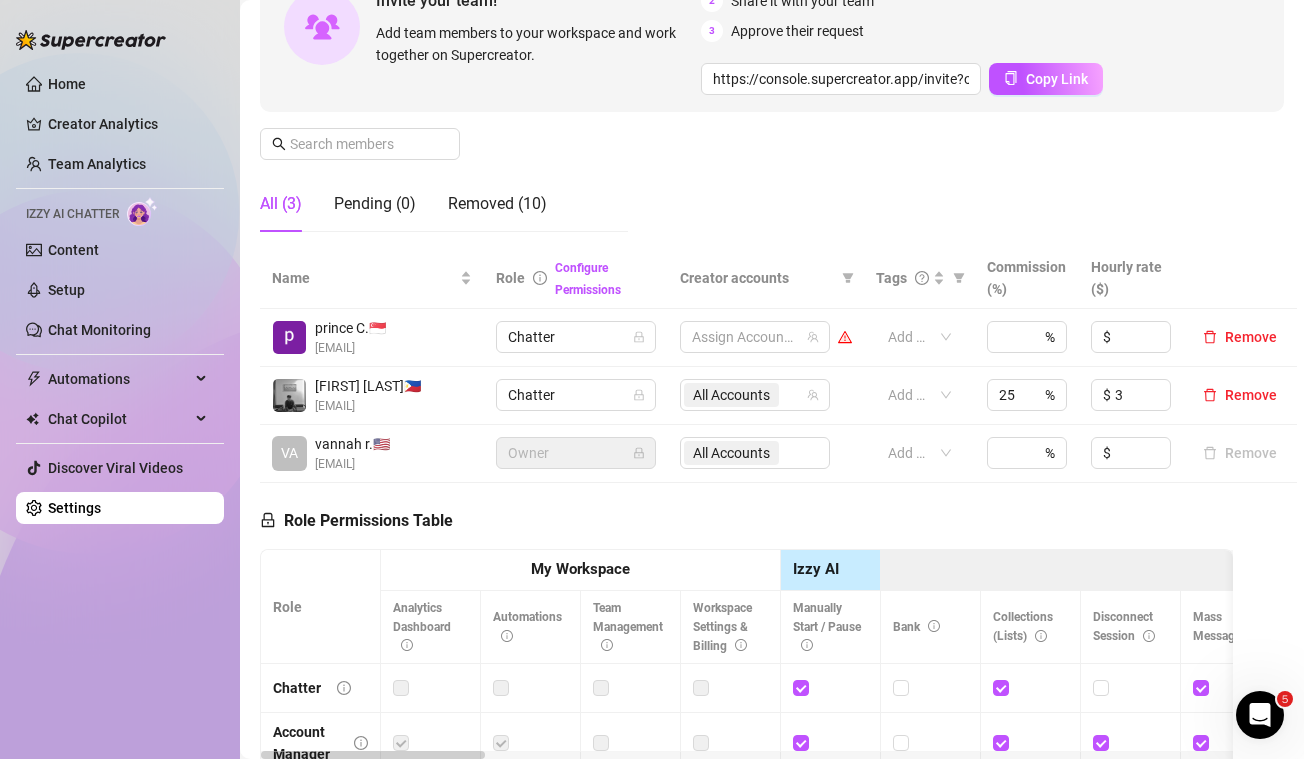scroll, scrollTop: 244, scrollLeft: 0, axis: vertical 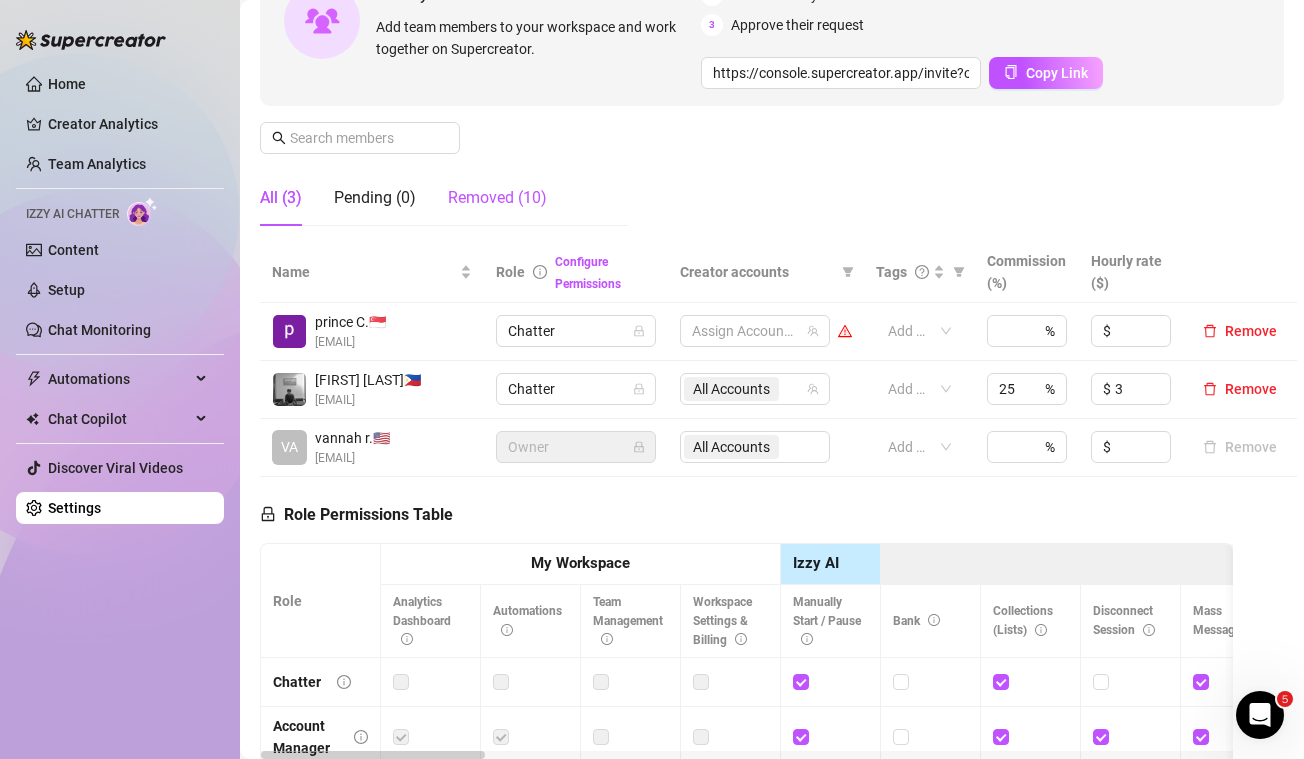 click on "Removed (10)" at bounding box center [497, 198] 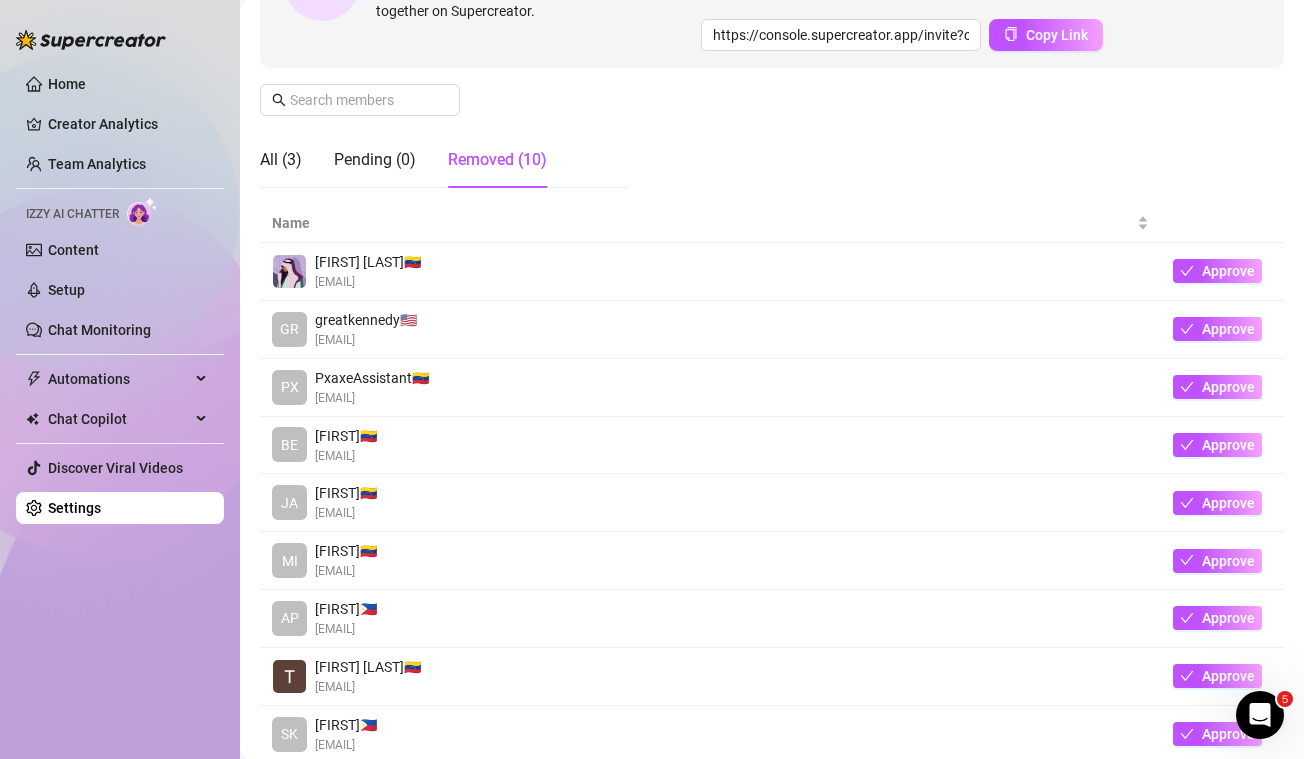 scroll, scrollTop: 286, scrollLeft: 0, axis: vertical 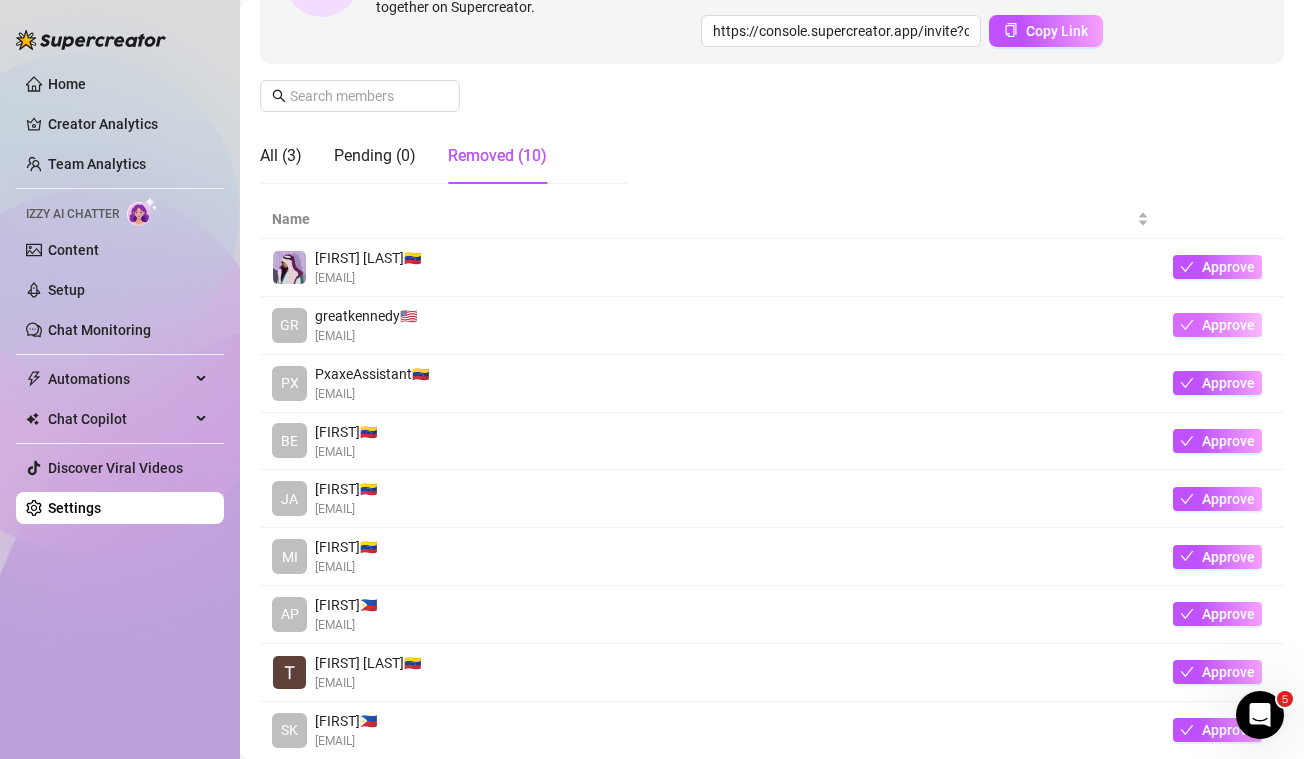 click on "Approve" at bounding box center [1228, 325] 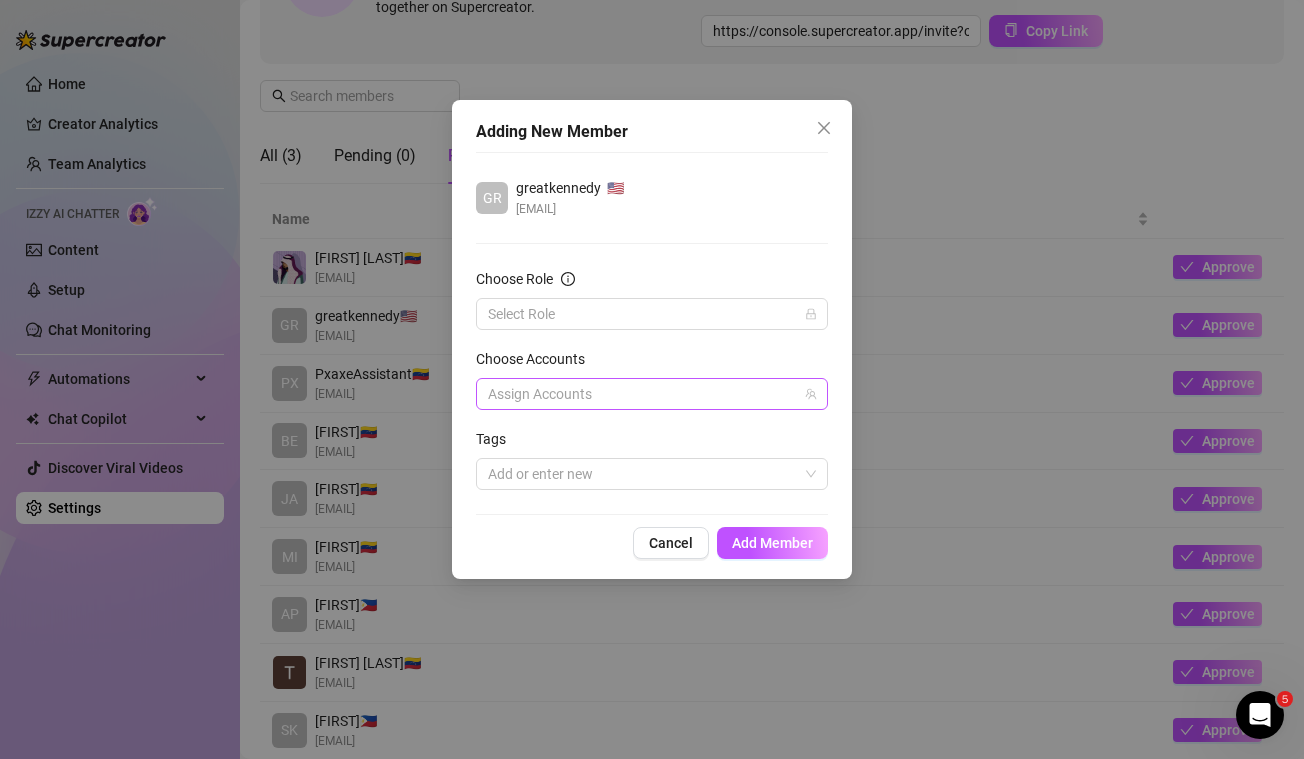 click at bounding box center (641, 394) 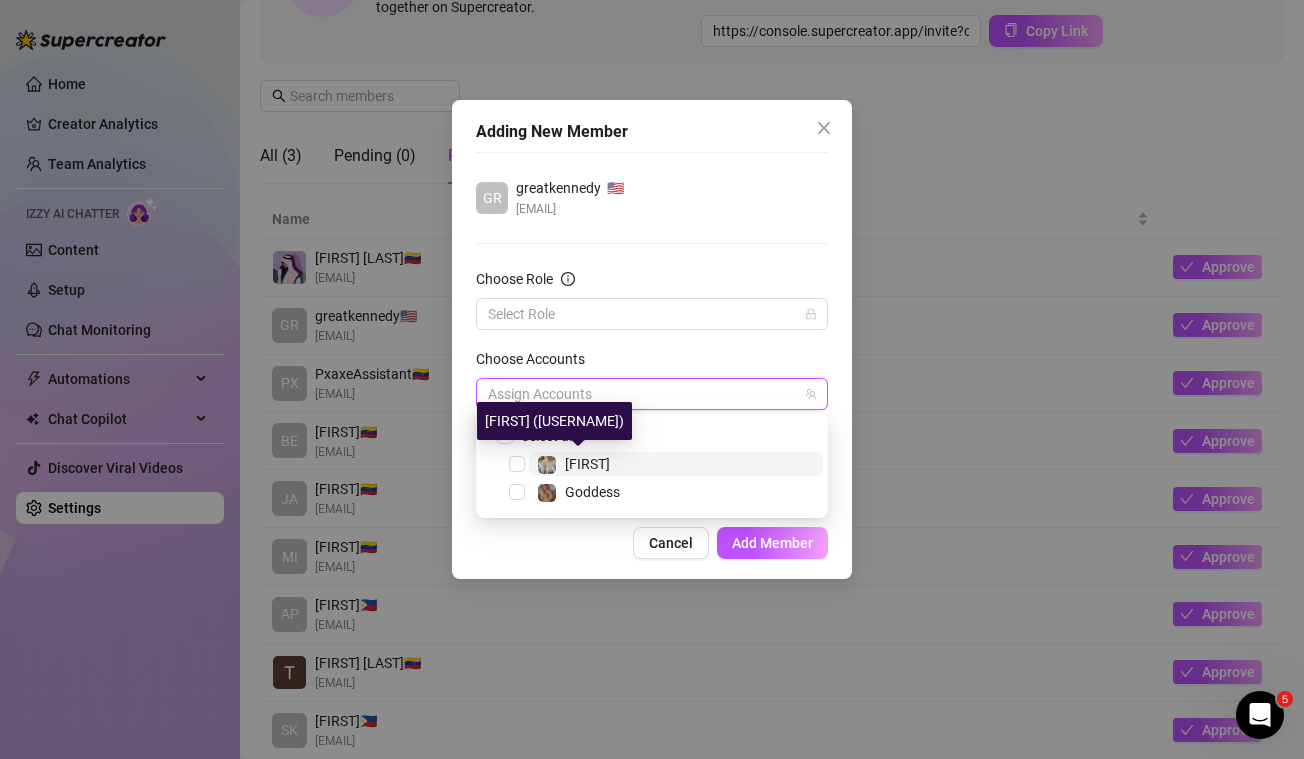 click on "𝙶𝚘𝚍𝚍𝚎𝚜𝚜" at bounding box center (587, 464) 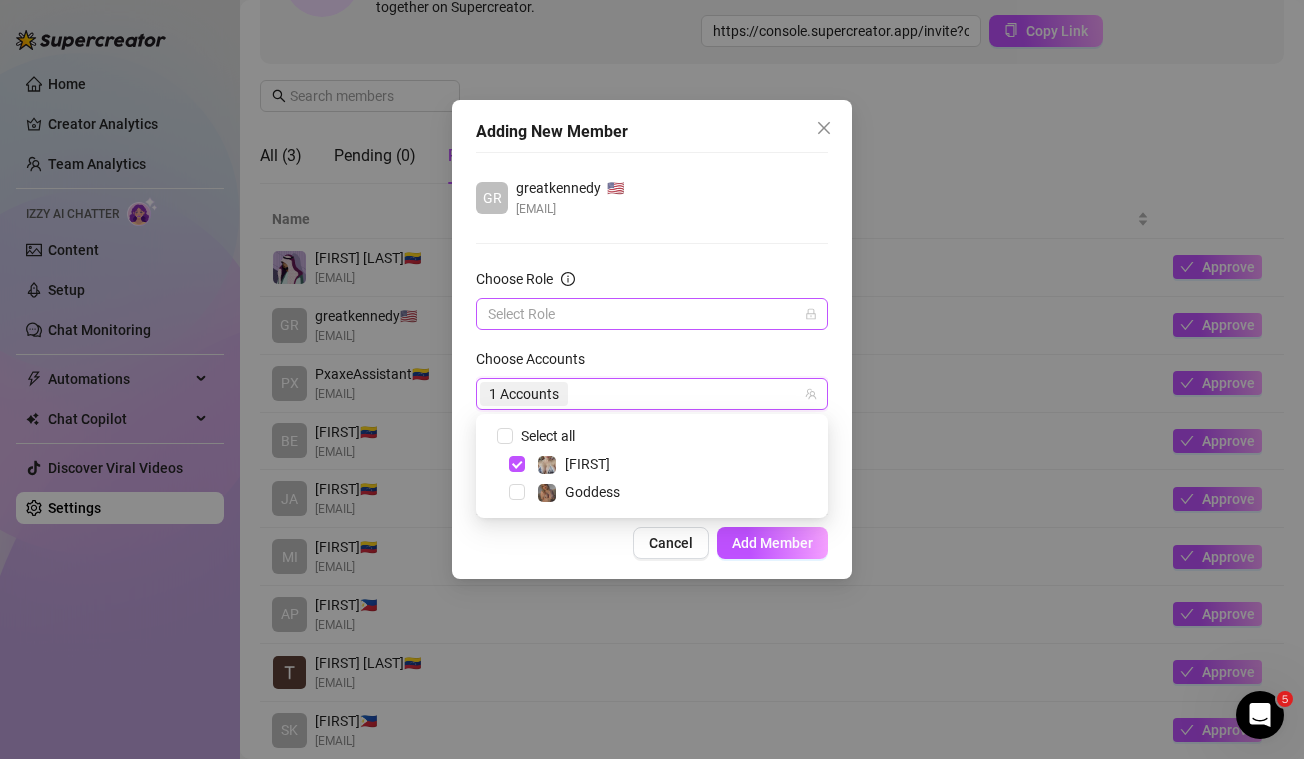 click on "Choose Role" at bounding box center [643, 314] 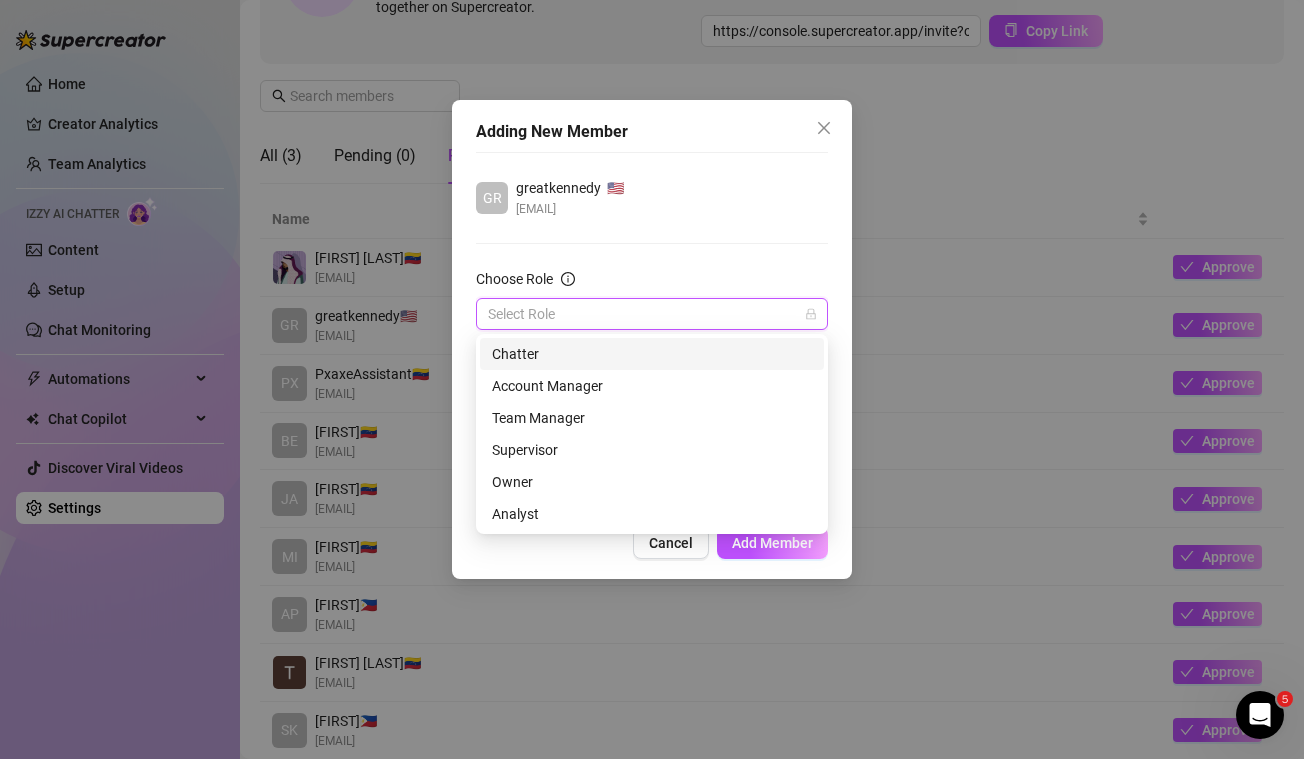 click on "Chatter" at bounding box center (652, 354) 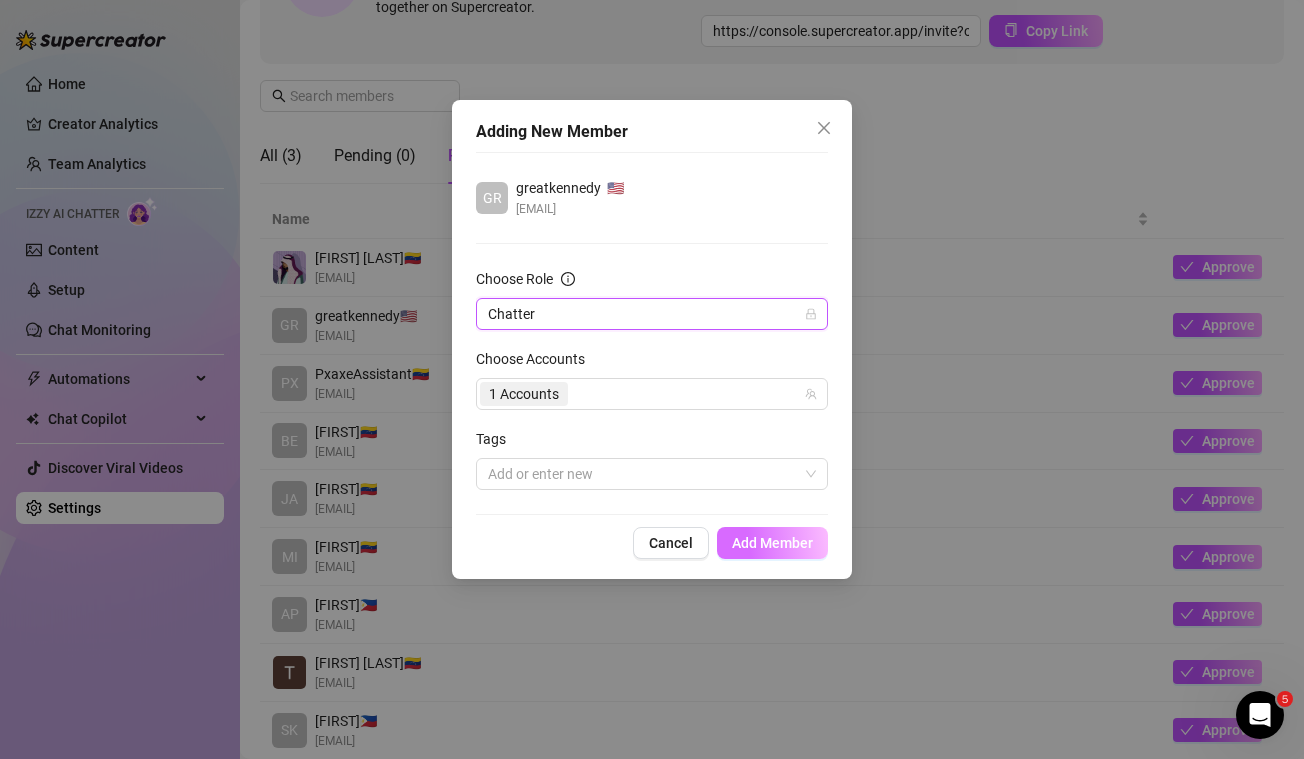 click on "Add Member" at bounding box center [772, 543] 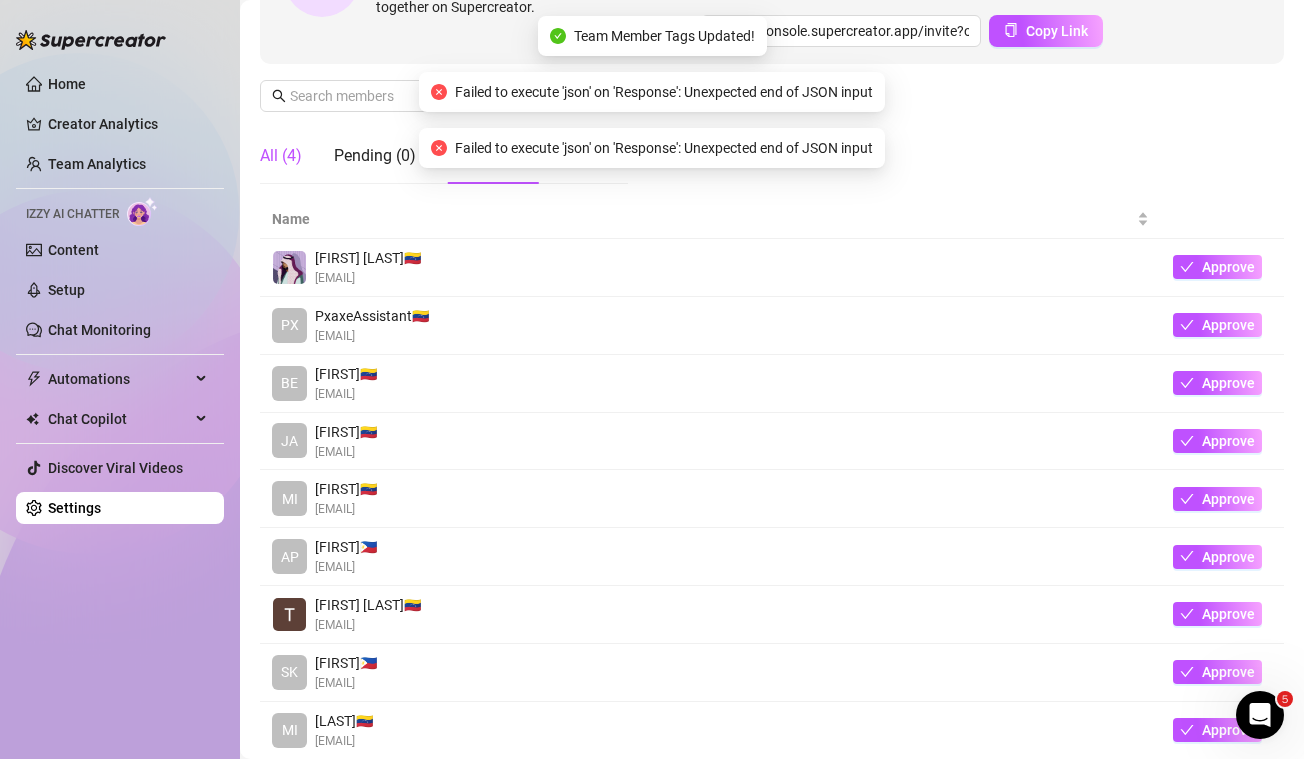click on "All (4)" at bounding box center [281, 156] 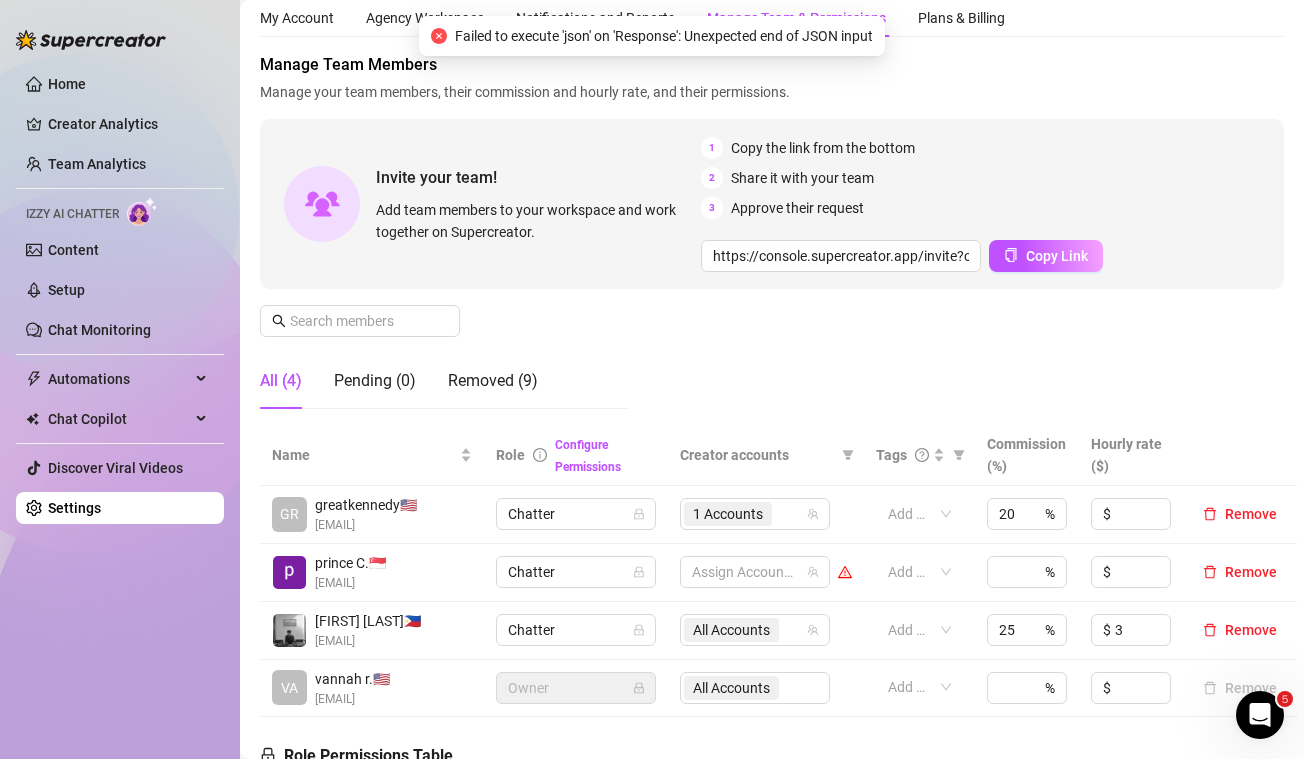 scroll, scrollTop: 40, scrollLeft: 0, axis: vertical 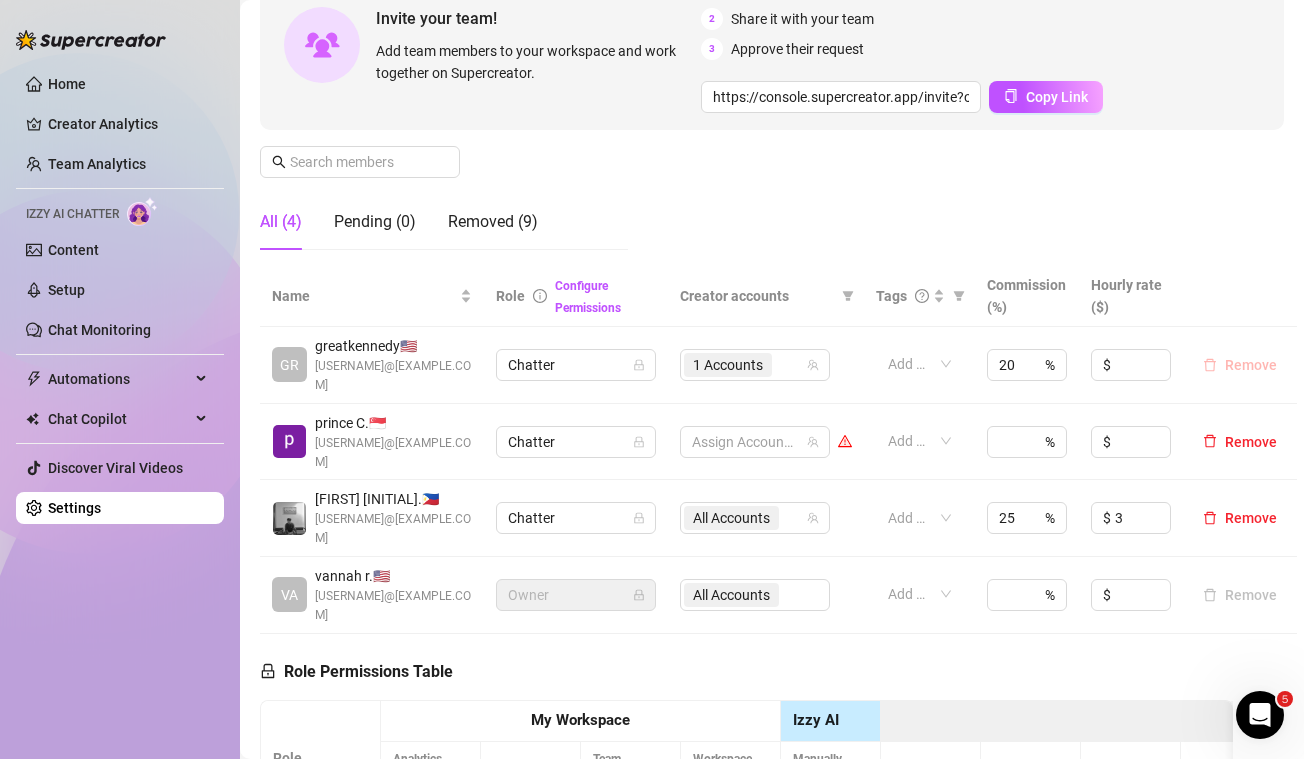 click on "Remove" at bounding box center (1251, 365) 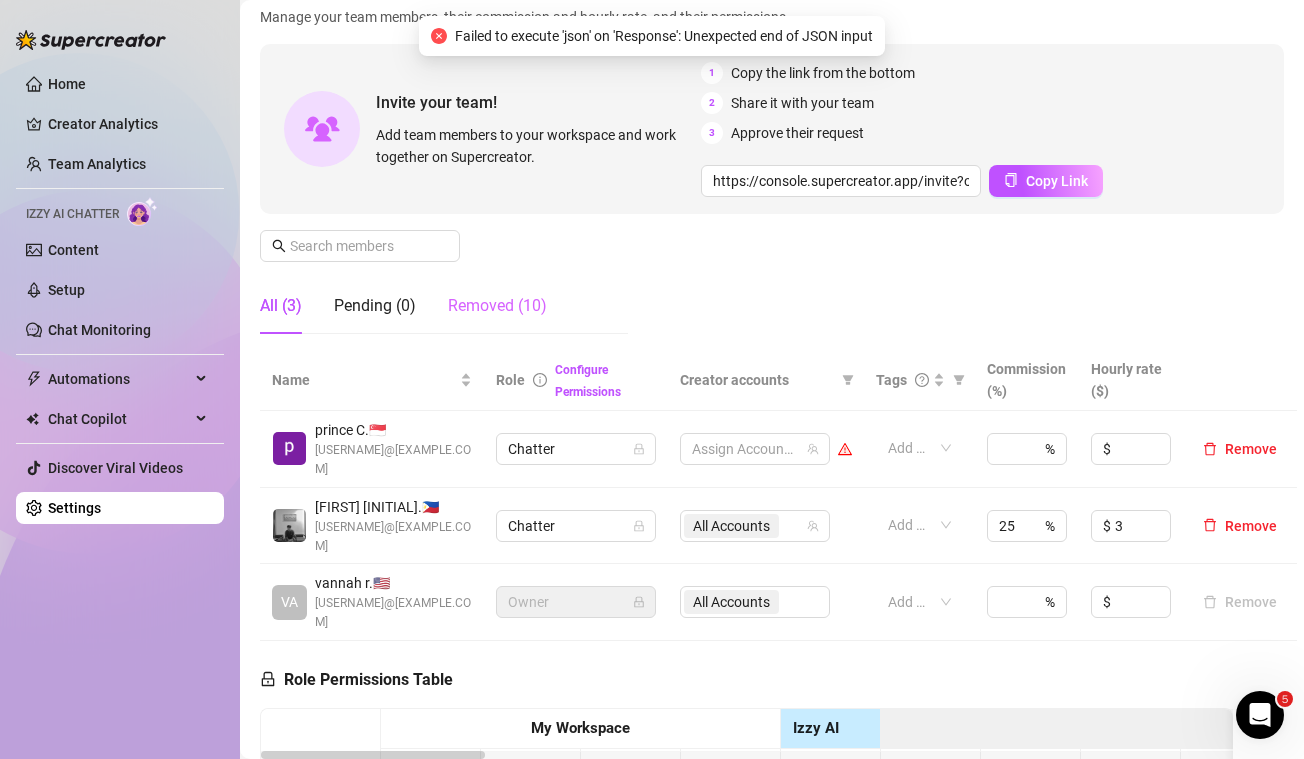 scroll, scrollTop: 181, scrollLeft: 0, axis: vertical 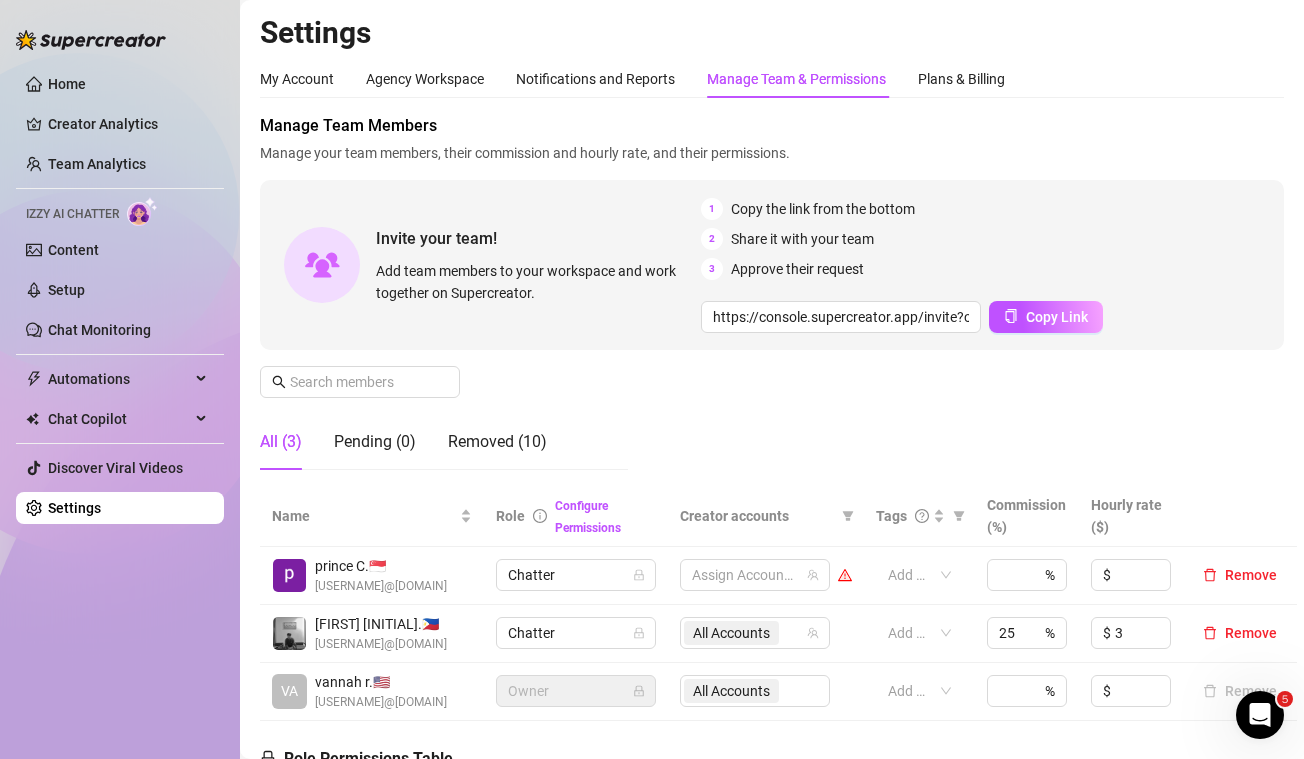 click on "Manage Team & Permissions" at bounding box center [796, 79] 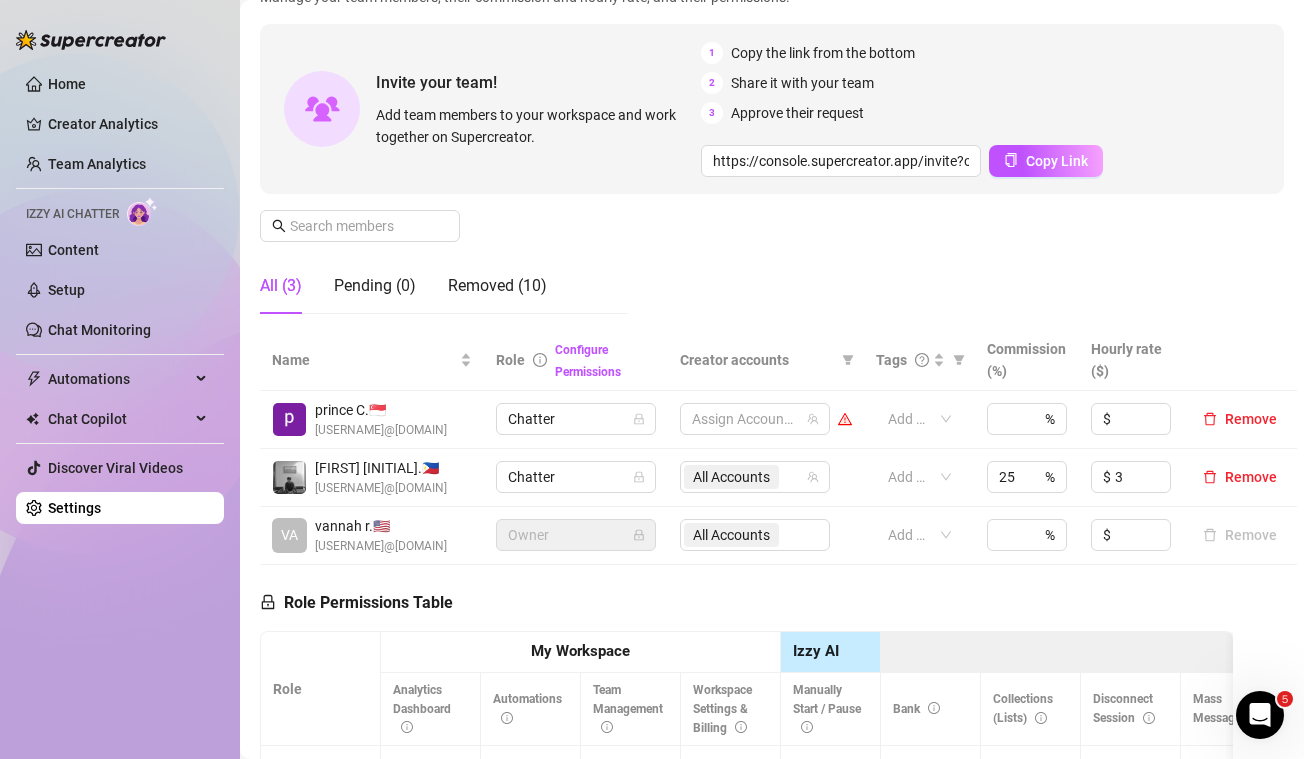 scroll, scrollTop: 186, scrollLeft: 0, axis: vertical 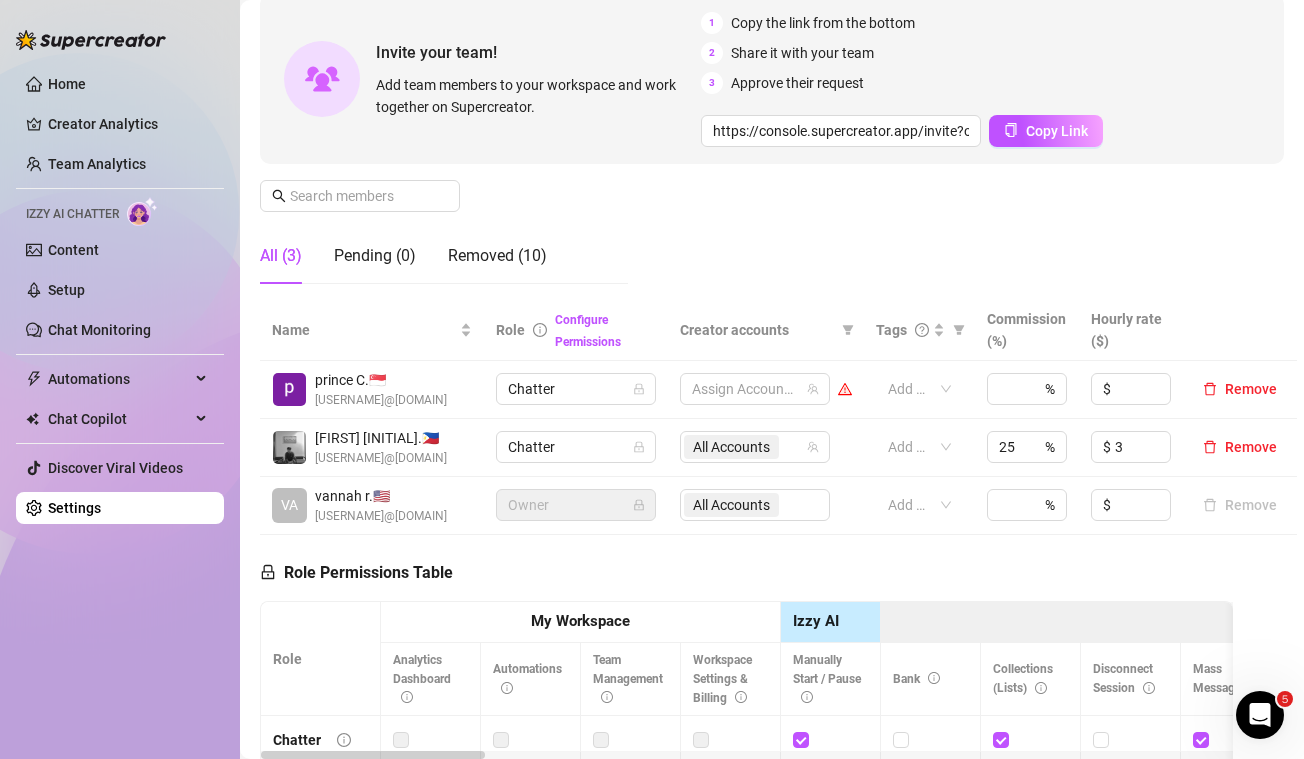 click on "All (3)" at bounding box center [281, 256] 